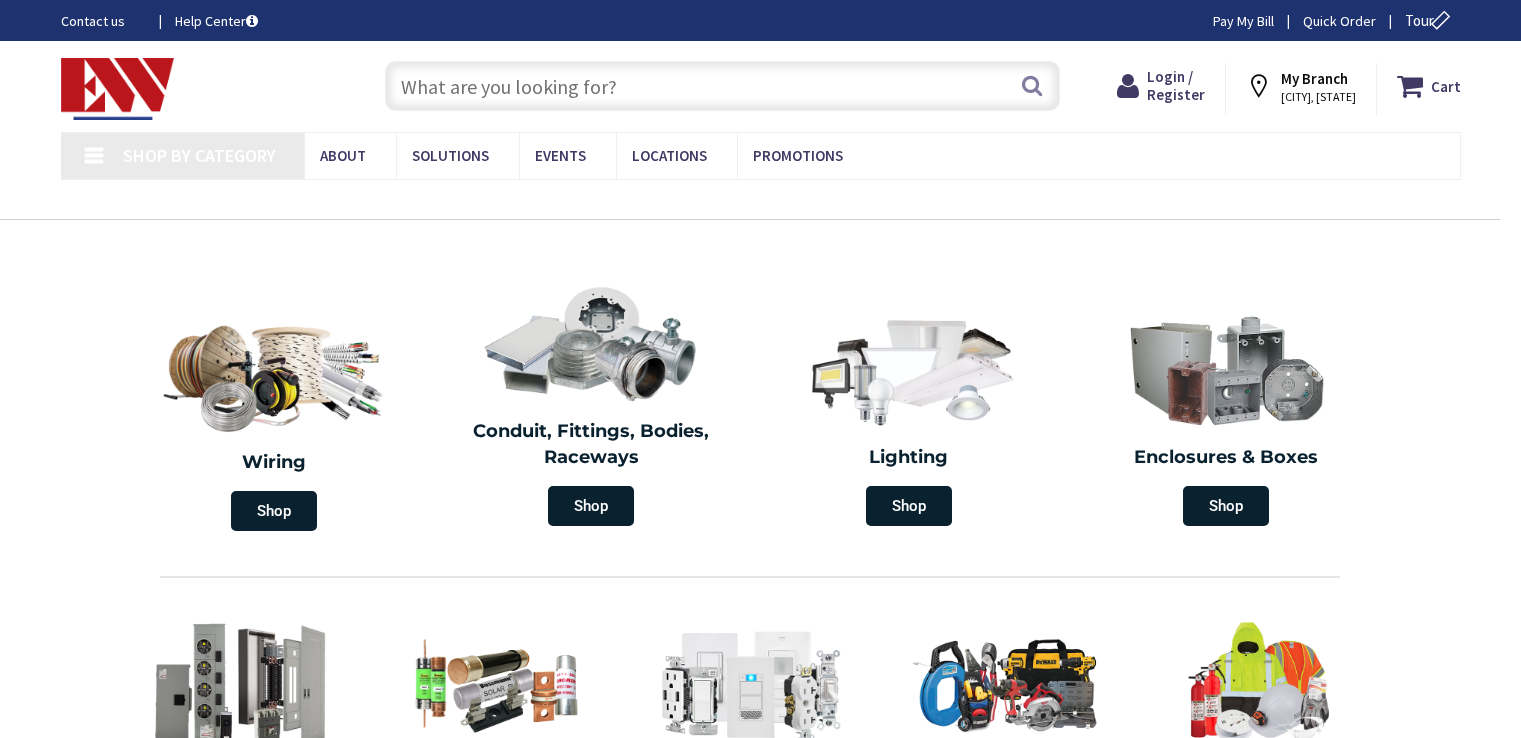scroll, scrollTop: 0, scrollLeft: 0, axis: both 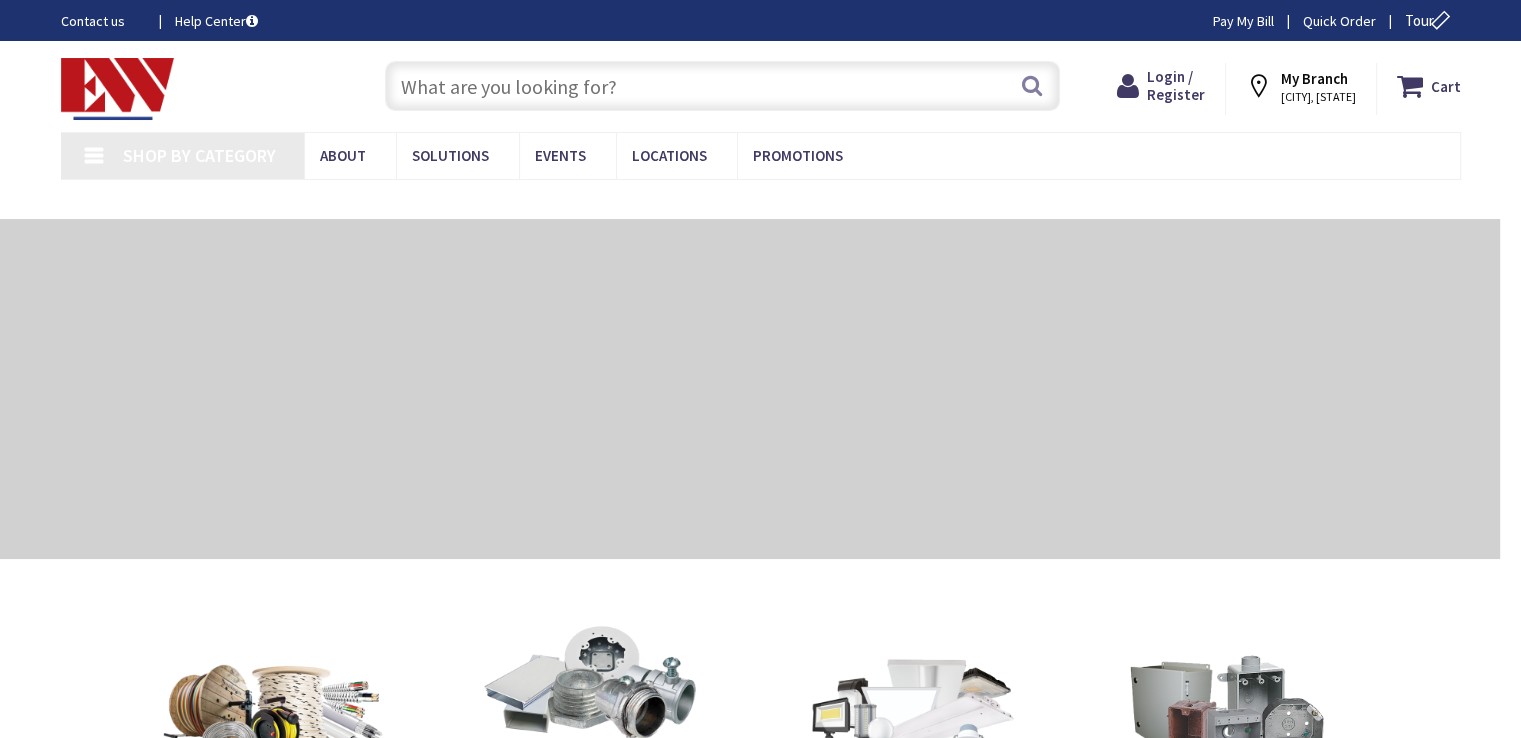 click at bounding box center (722, 86) 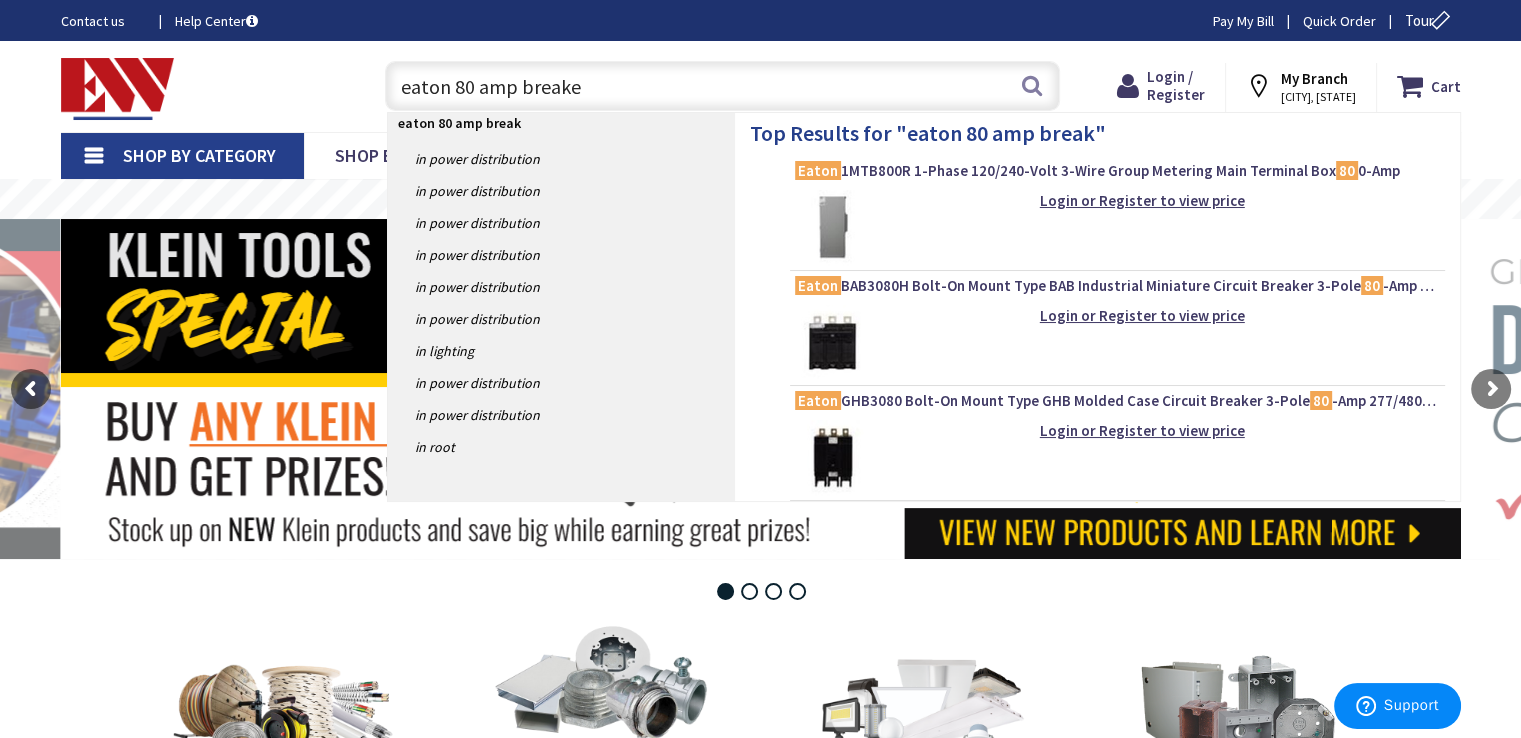 type on "eaton 80 amp breaker" 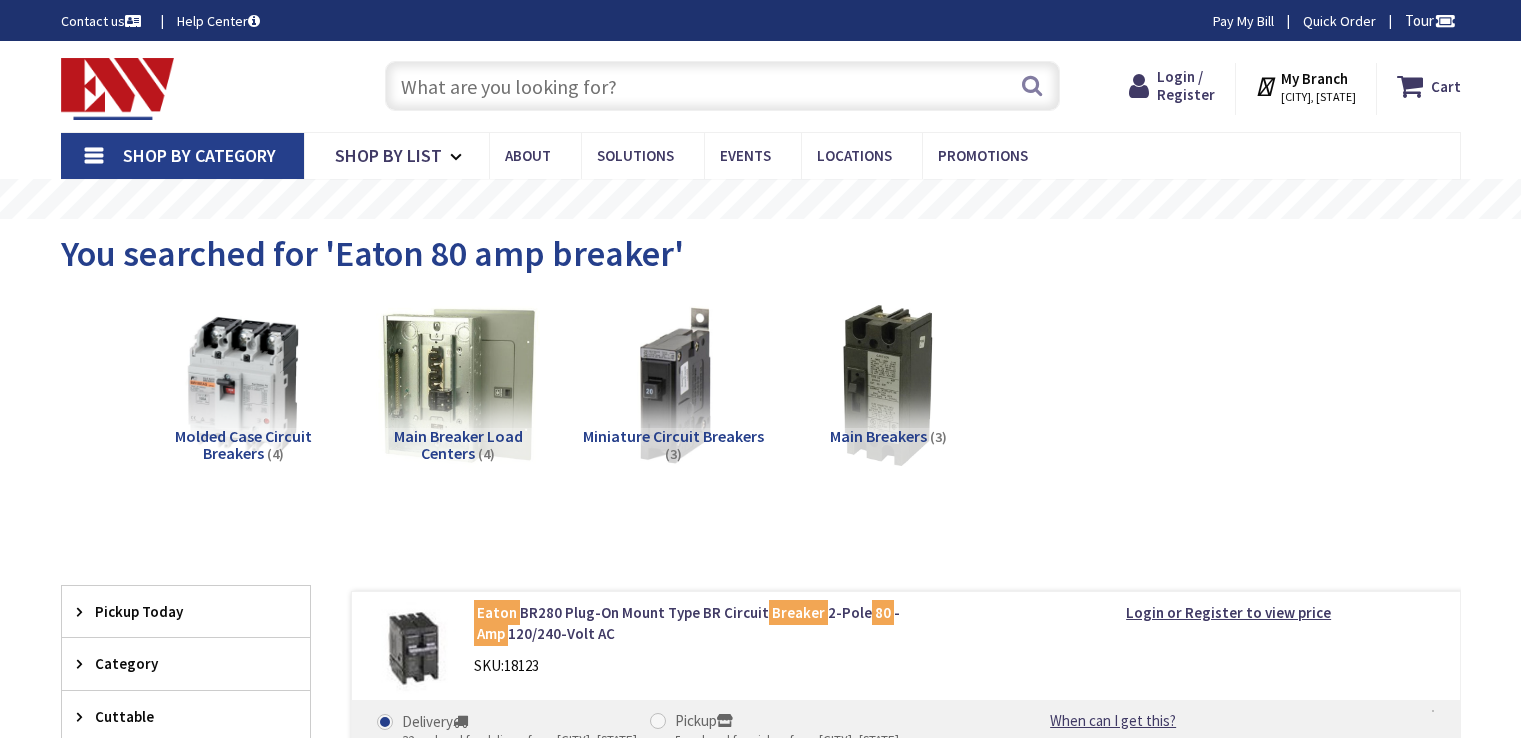 scroll, scrollTop: 0, scrollLeft: 0, axis: both 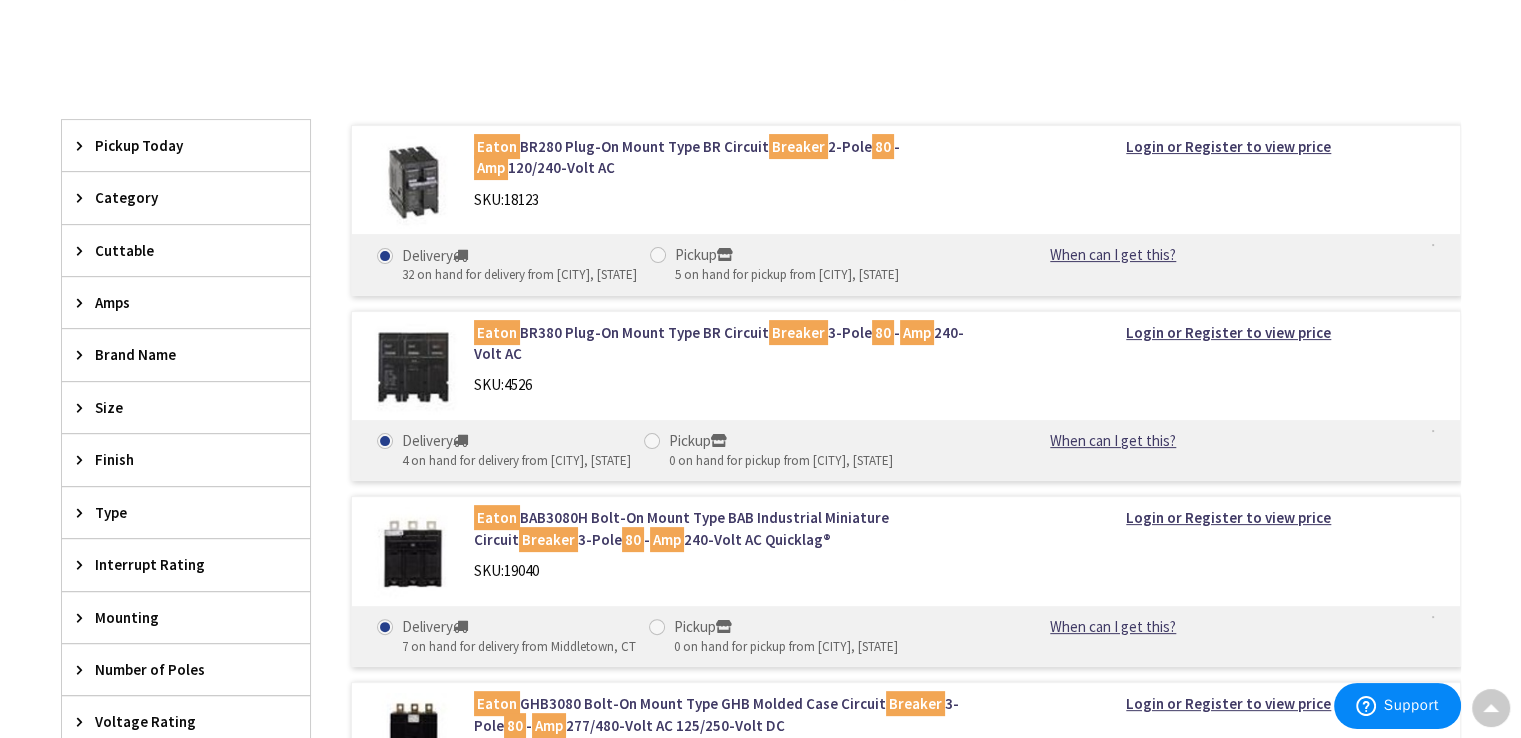 click on "Eaton  BR280 Plug-On Mount Type BR Circuit  Breaker  2-Pole  80 - Amp  120/240-Volt AC
SKU:  18123
Login or Register to view price
Delivery
32 on hand for delivery from [CITY], [STATE]
Pickup" at bounding box center (886, 584) 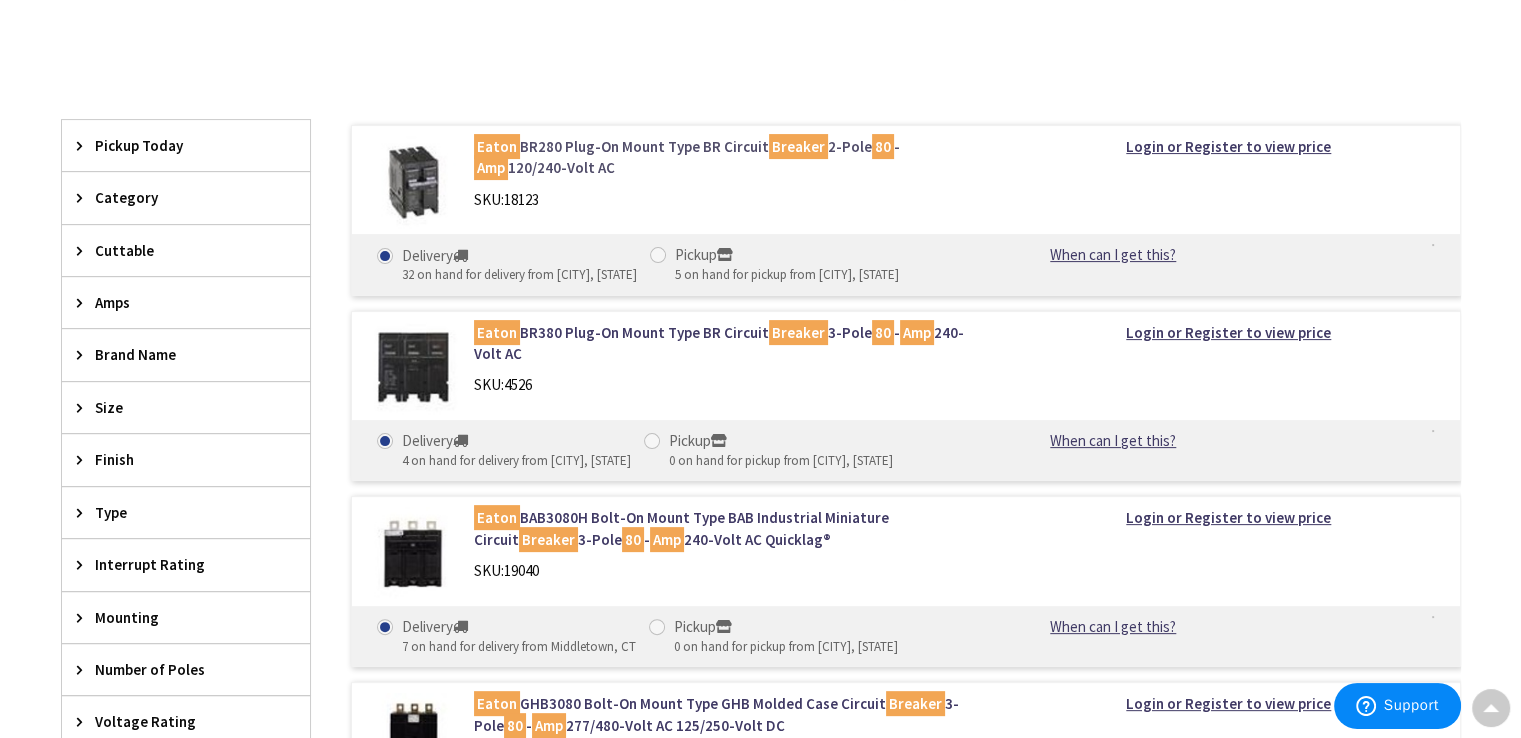 click on "Eaton  BR280 Plug-On Mount Type BR Circuit  Breaker  2-Pole  80 - Amp  120/240-Volt AC" at bounding box center [728, 157] 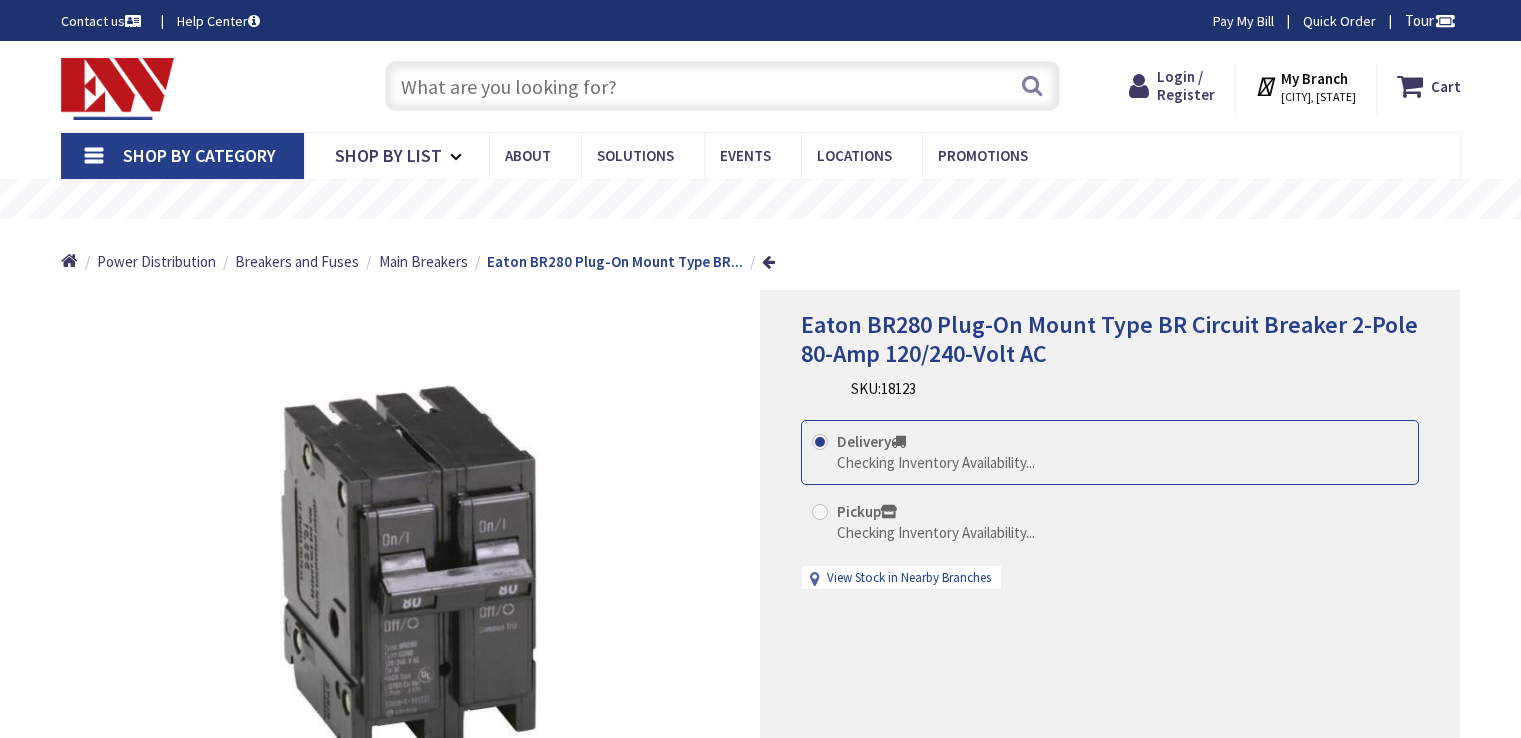 scroll, scrollTop: 0, scrollLeft: 0, axis: both 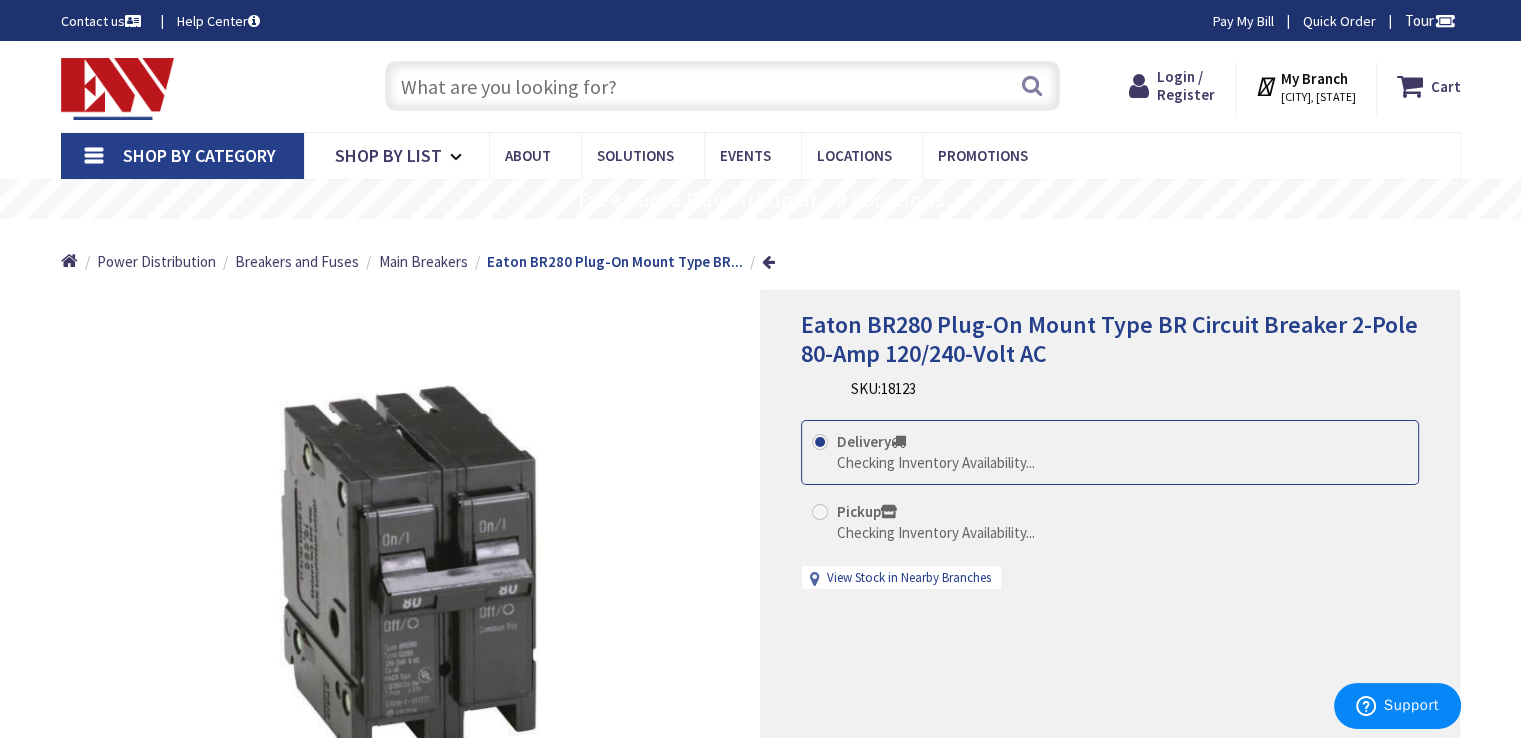 click on "Home
Power Distribution
Breakers and Fuses
Main Breakers
Eaton BR280 Plug-On Mount Type BR..." at bounding box center [761, 254] 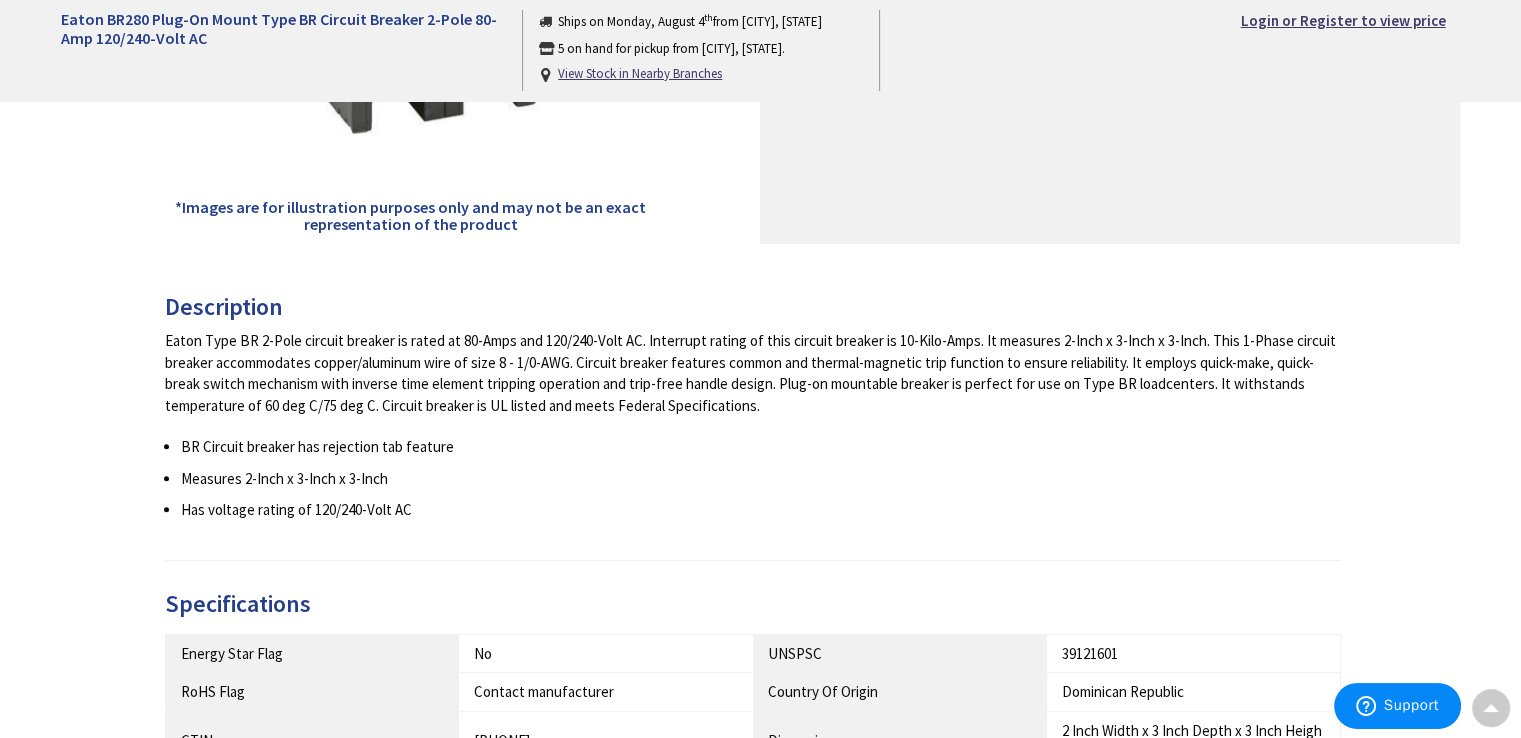 scroll, scrollTop: 233, scrollLeft: 0, axis: vertical 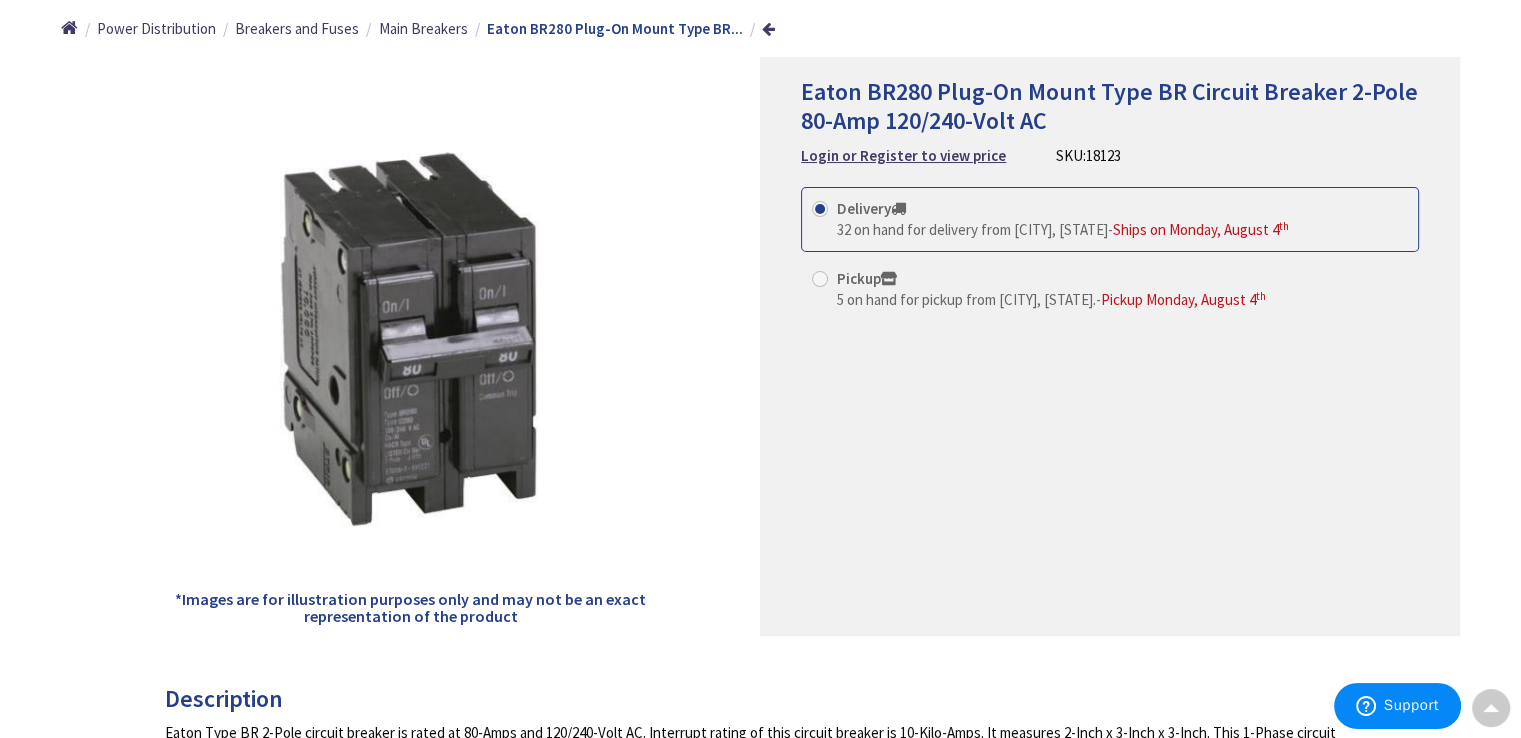 click at bounding box center [820, 279] 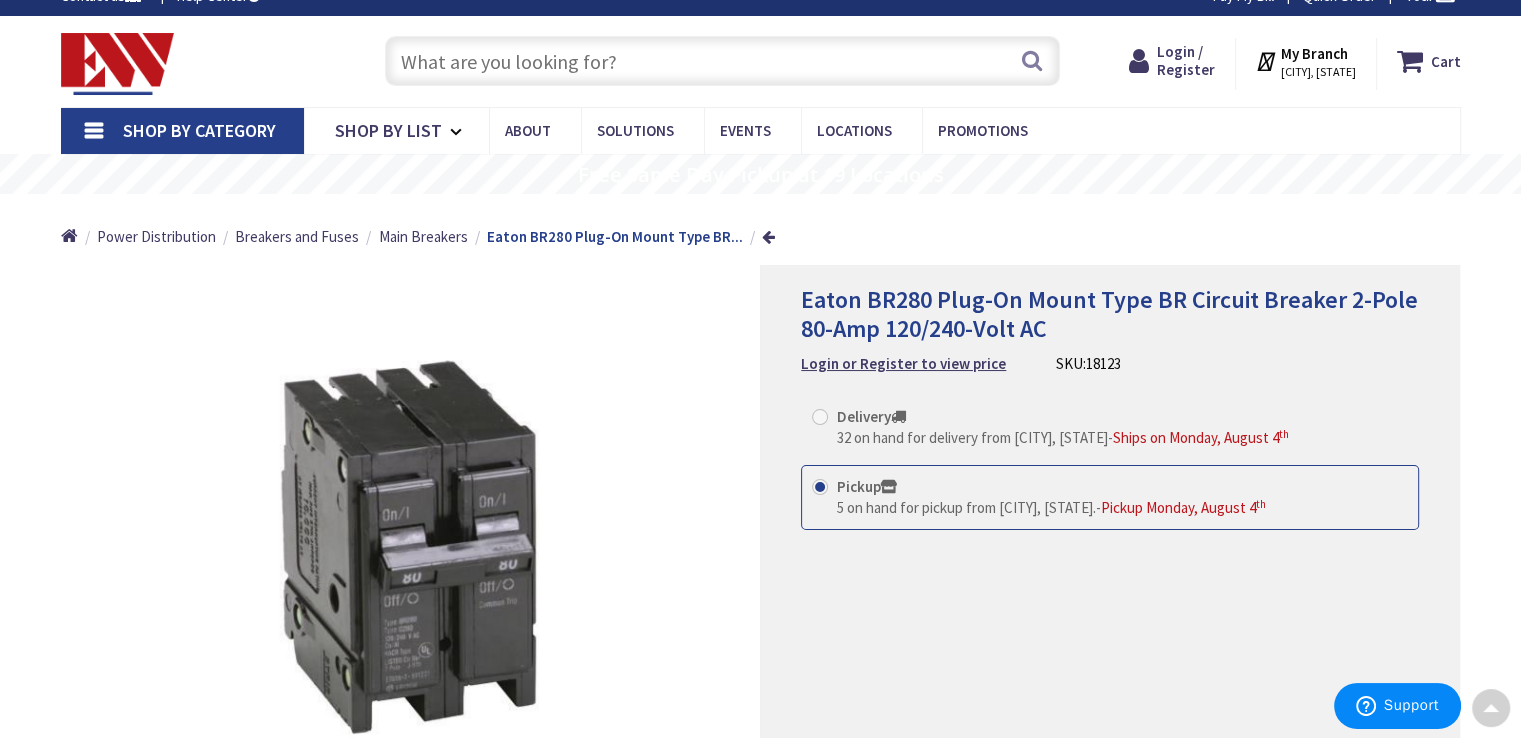 scroll, scrollTop: 0, scrollLeft: 0, axis: both 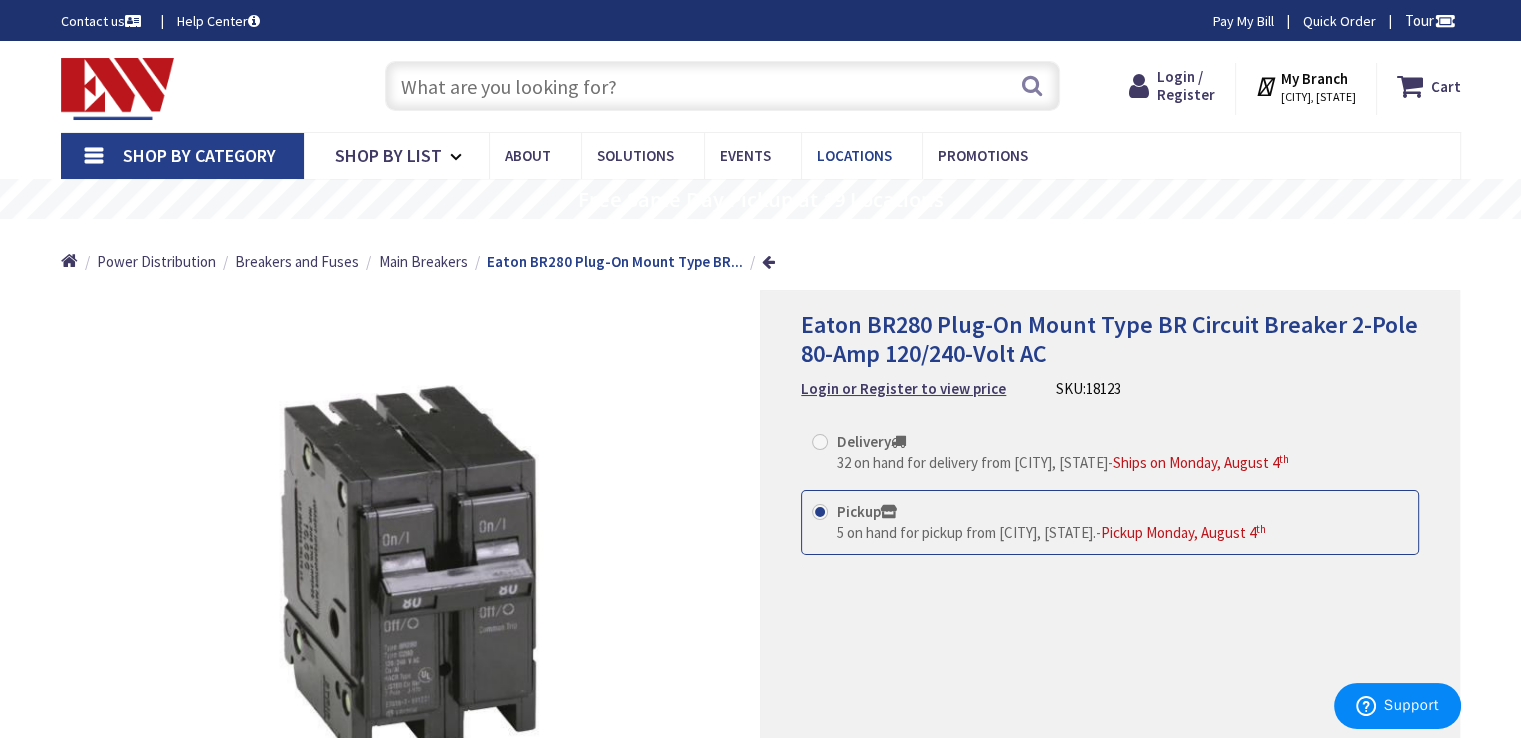 click on "Locations" at bounding box center [854, 155] 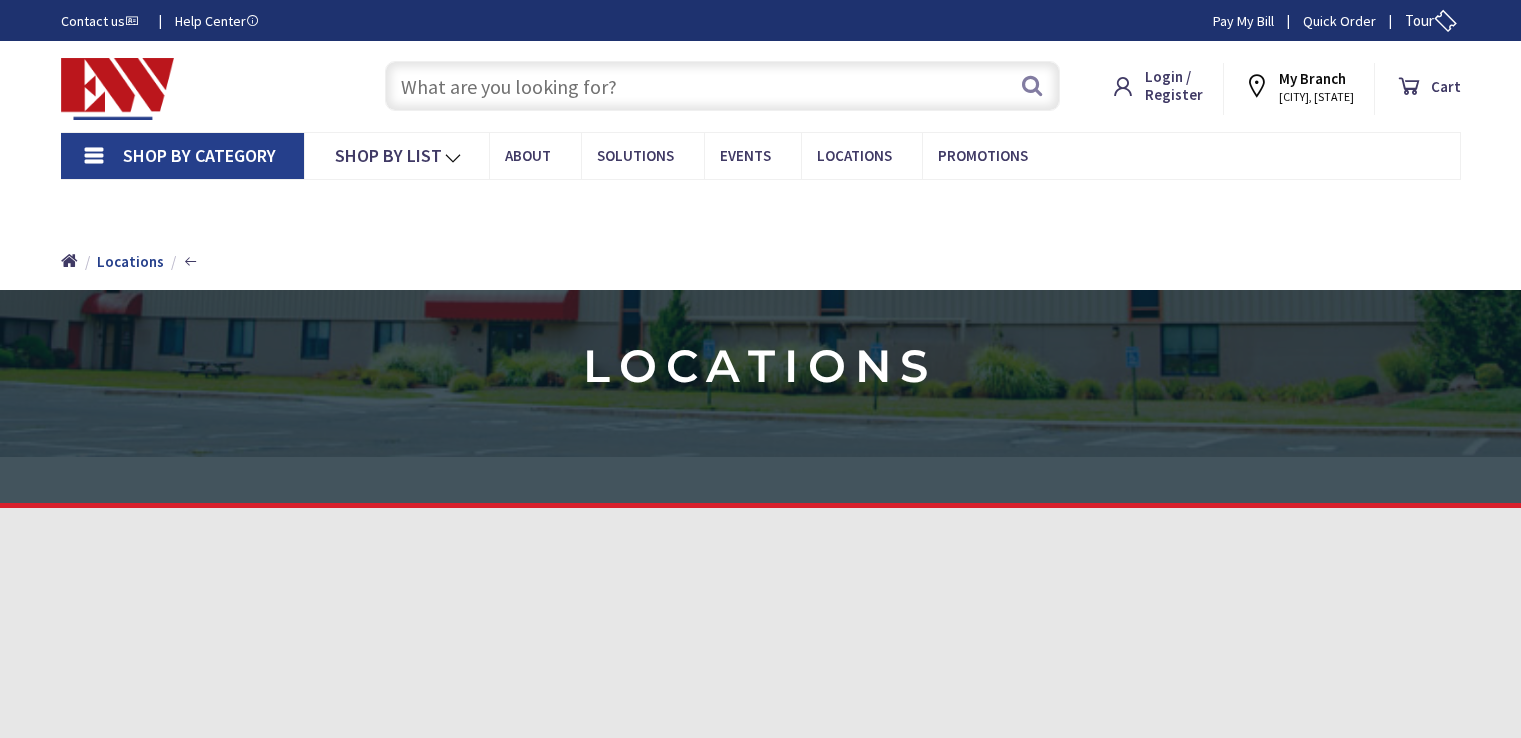 scroll, scrollTop: 0, scrollLeft: 0, axis: both 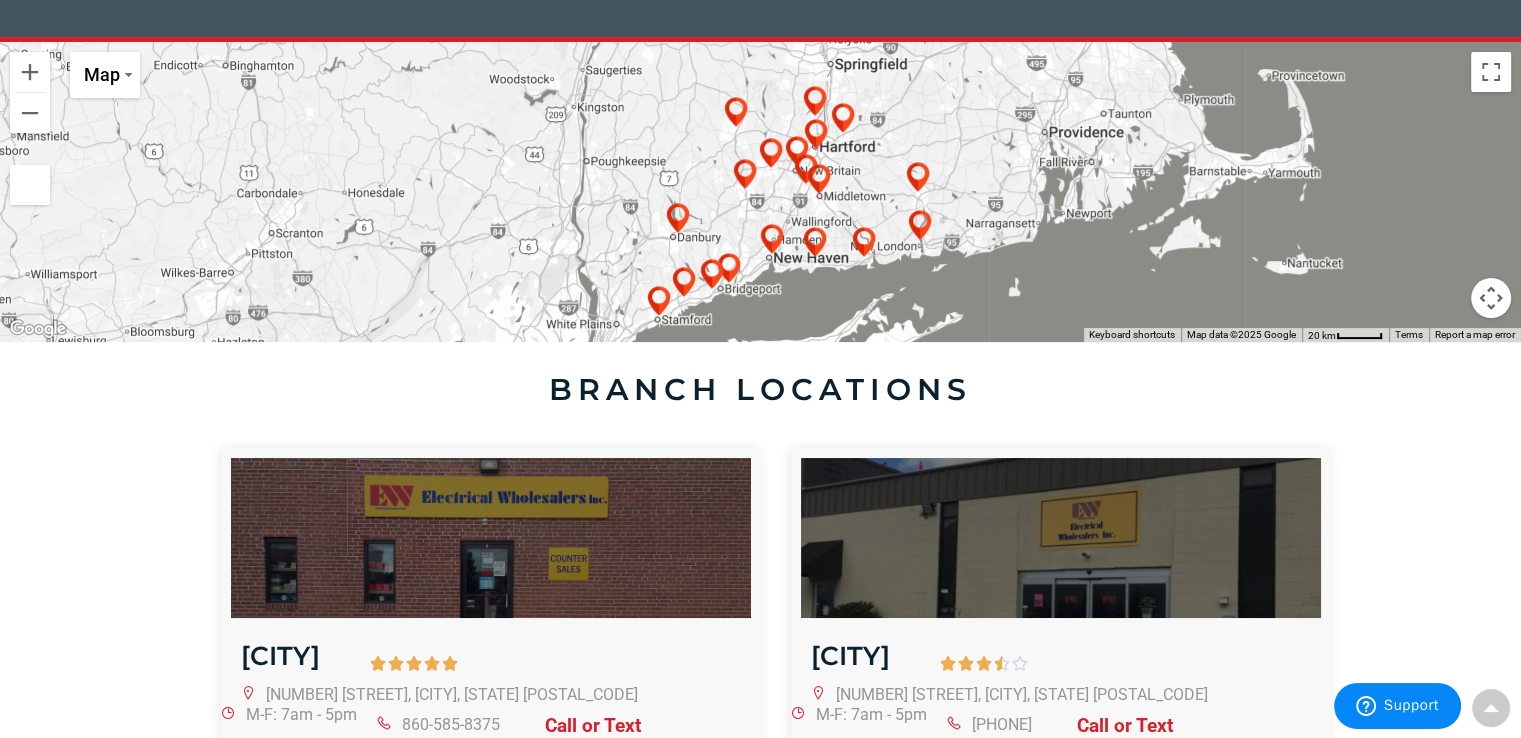click at bounding box center (1491, 298) 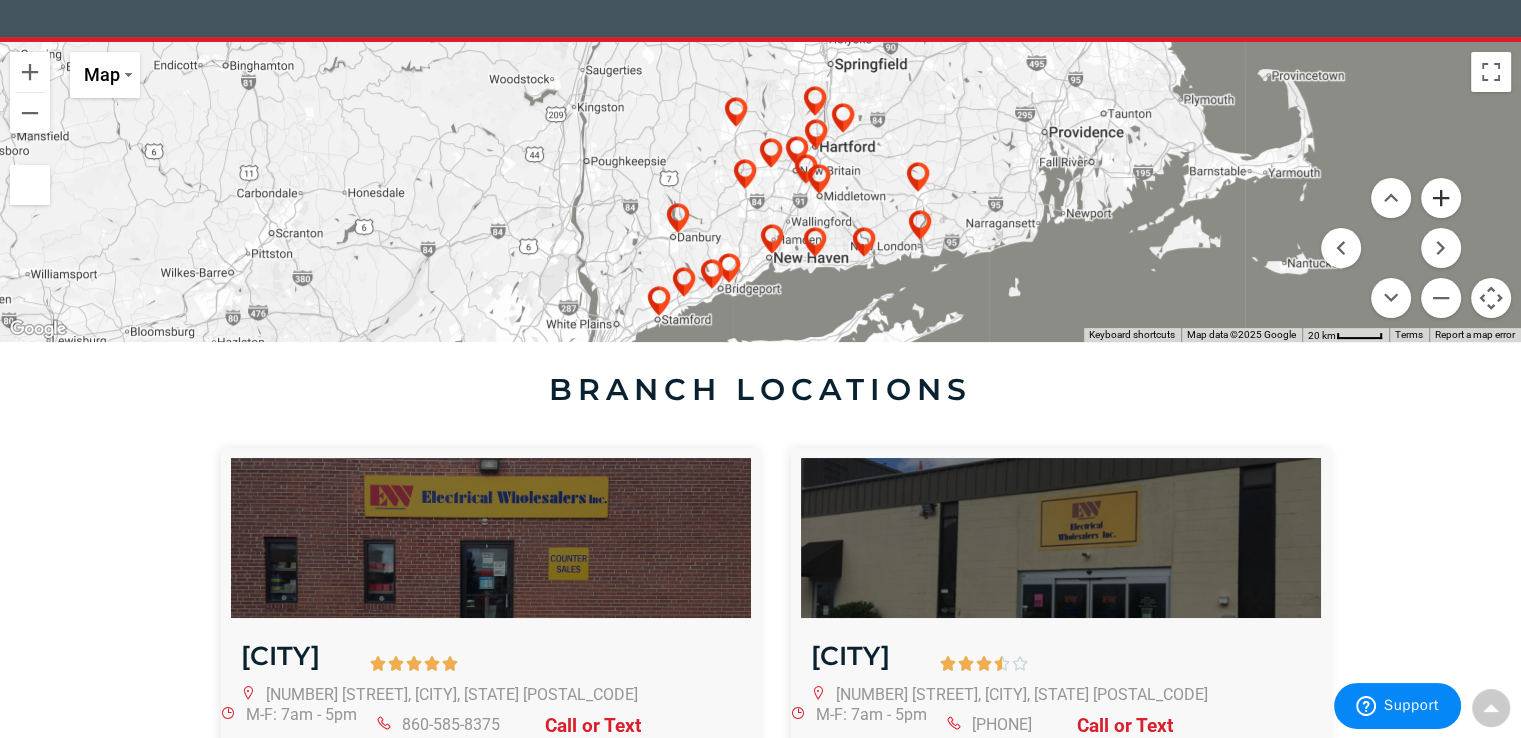 click at bounding box center [1441, 198] 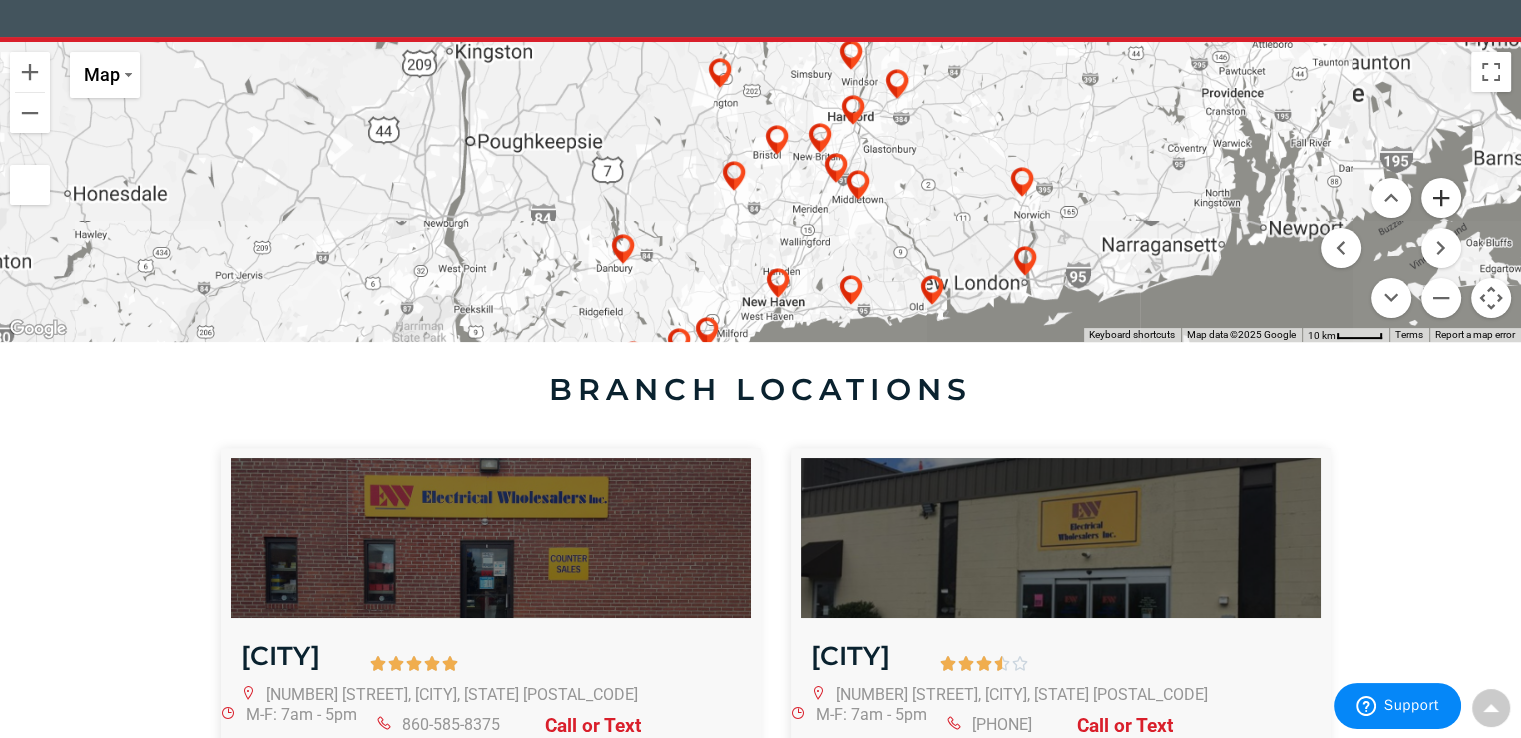 click at bounding box center [1441, 198] 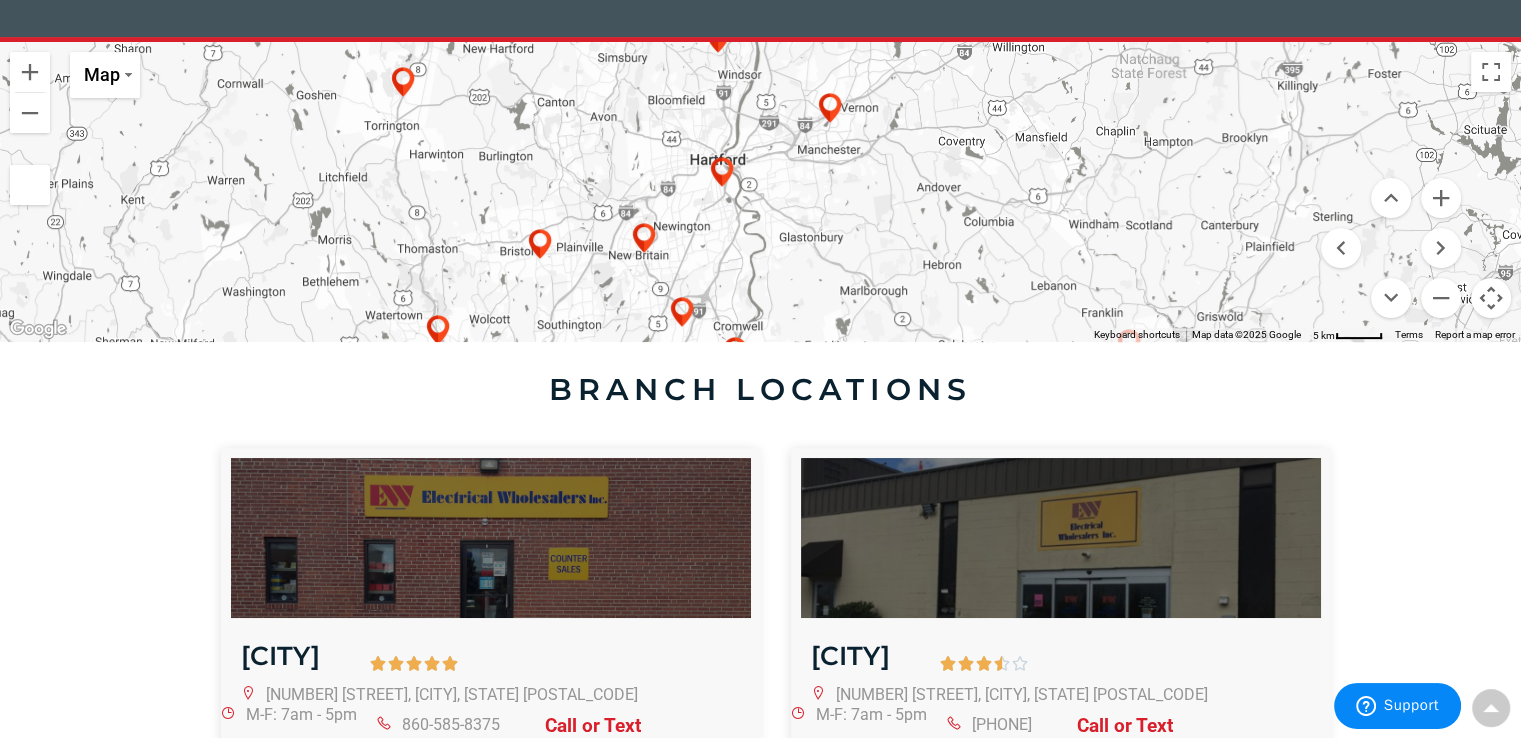 drag, startPoint x: 1178, startPoint y: 157, endPoint x: 912, endPoint y: 309, distance: 306.36578 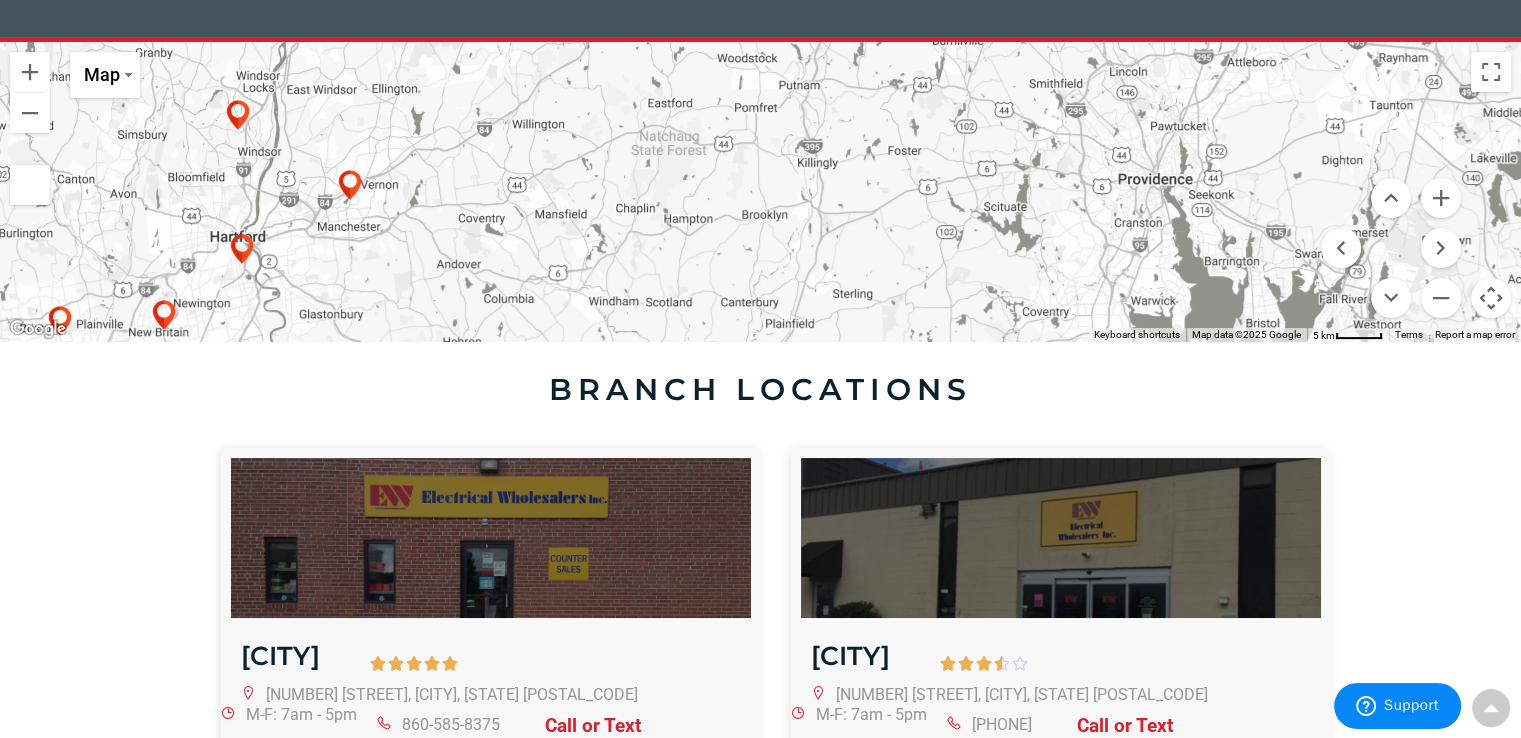 drag, startPoint x: 759, startPoint y: 146, endPoint x: 279, endPoint y: 230, distance: 487.2946 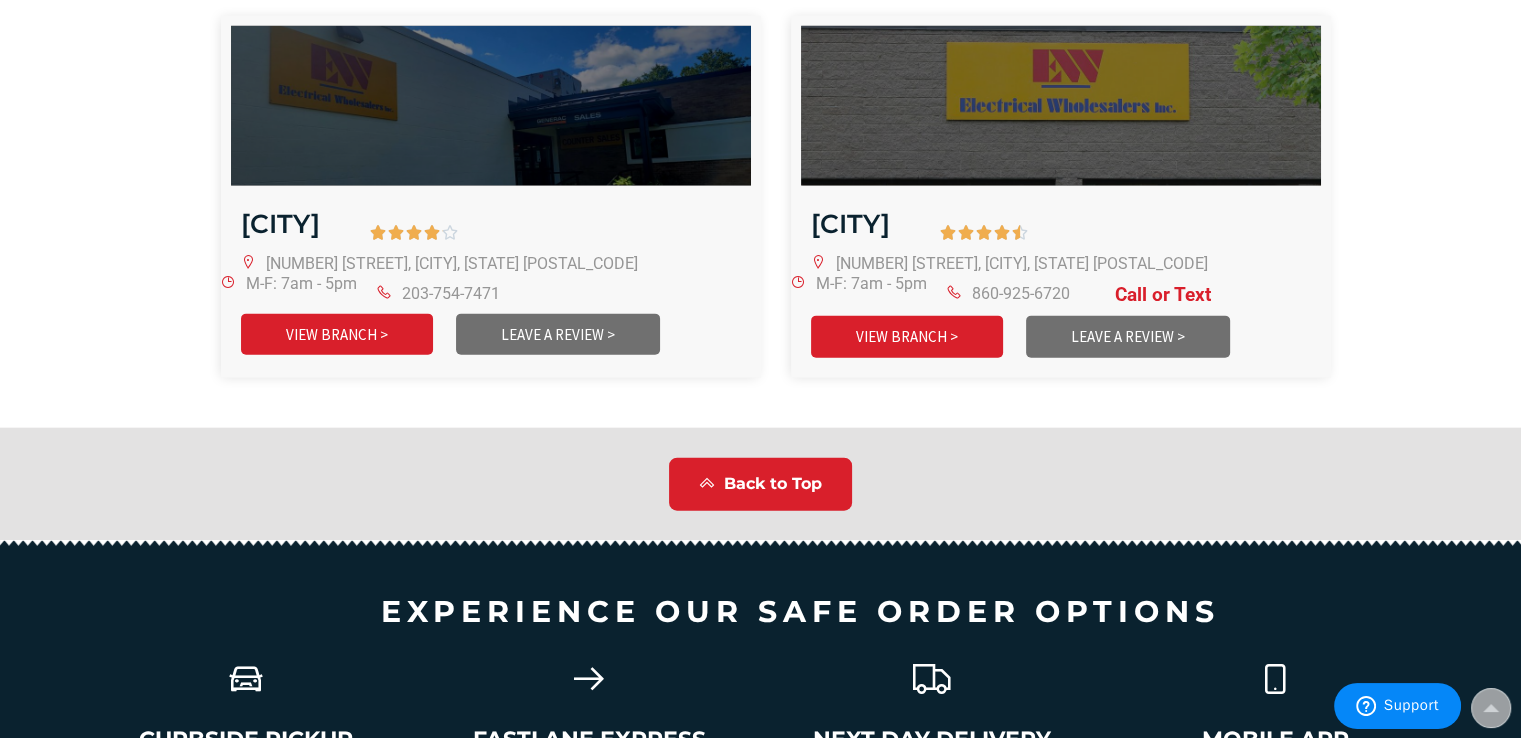 scroll, scrollTop: 4666, scrollLeft: 0, axis: vertical 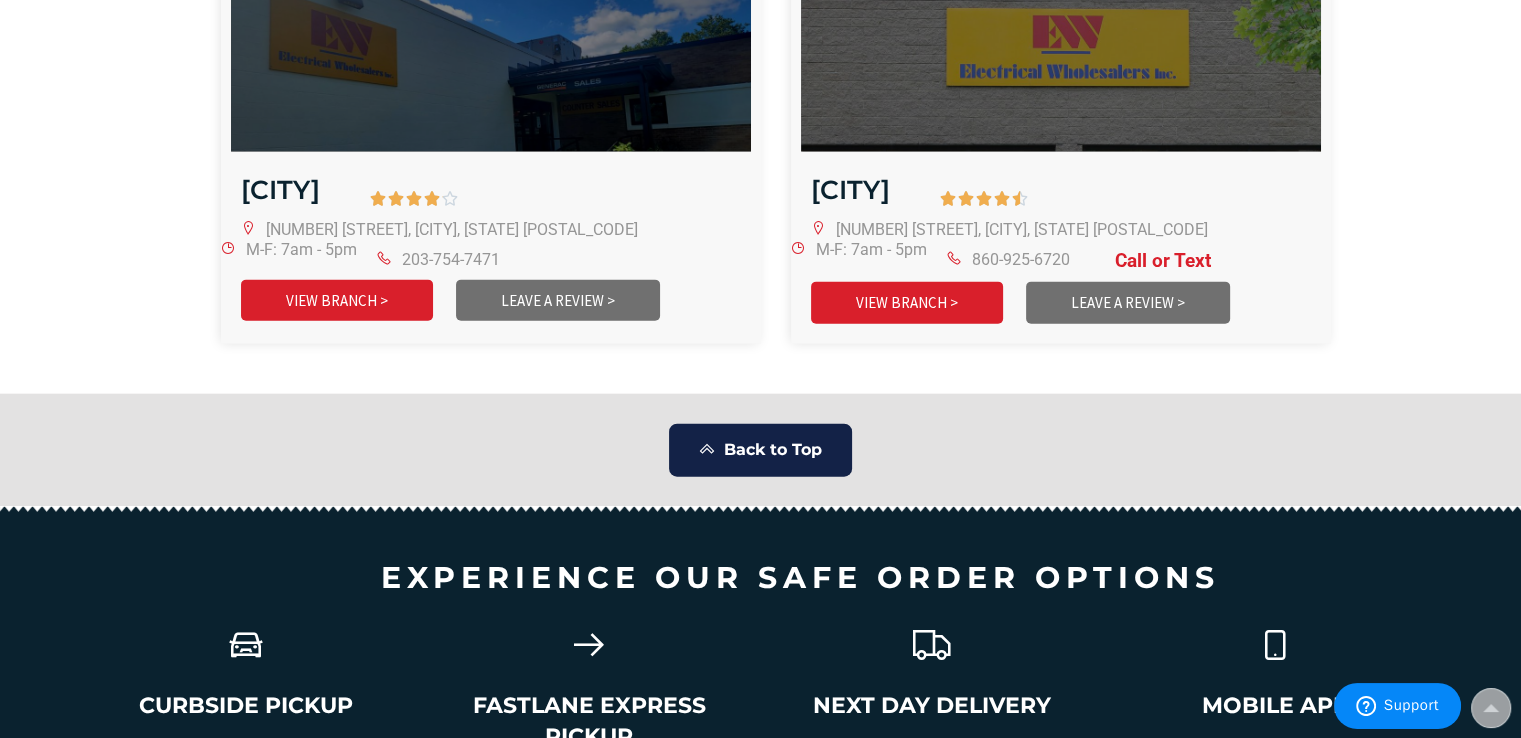 click on "Back to Top" at bounding box center [773, 450] 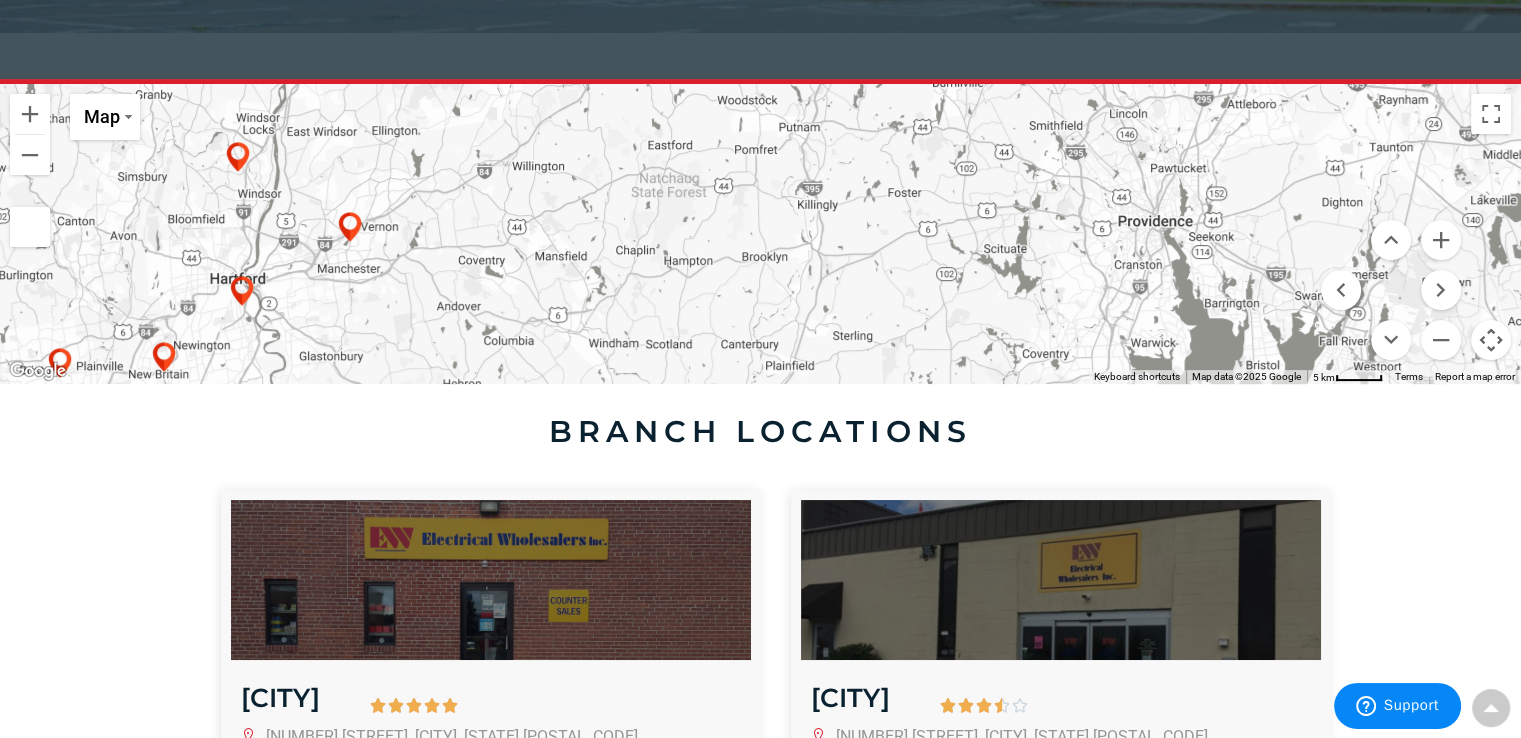 scroll, scrollTop: 233, scrollLeft: 0, axis: vertical 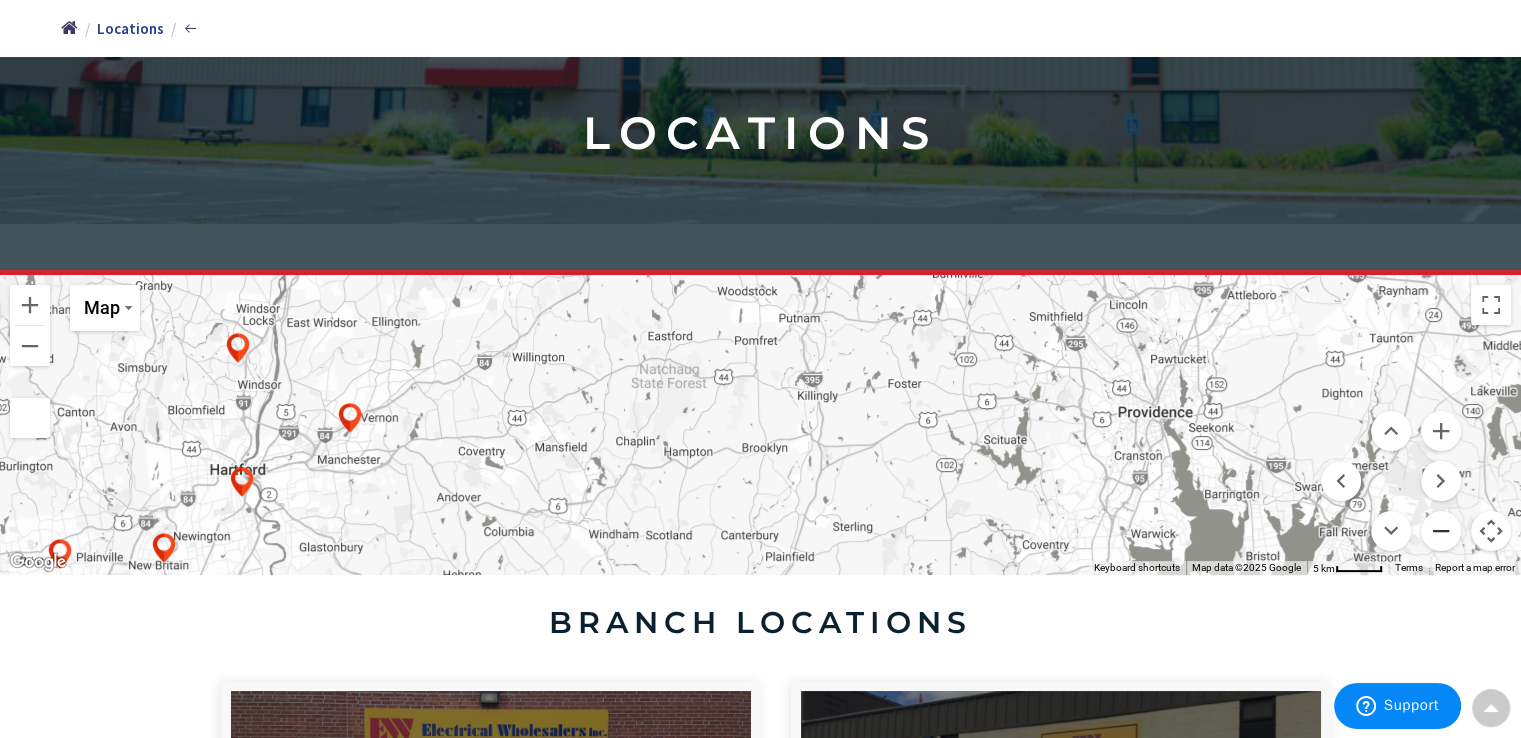 click at bounding box center [1441, 531] 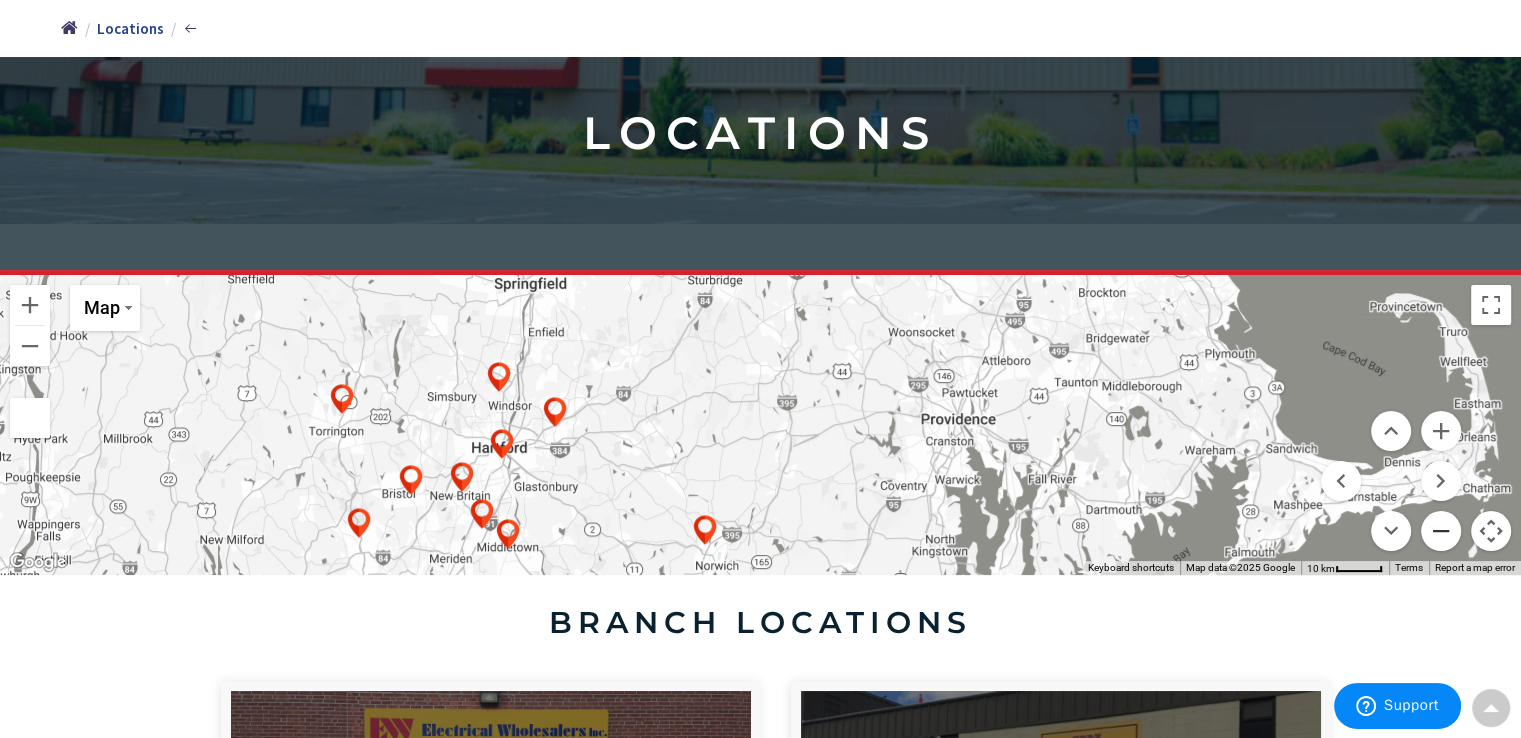 click at bounding box center [1441, 531] 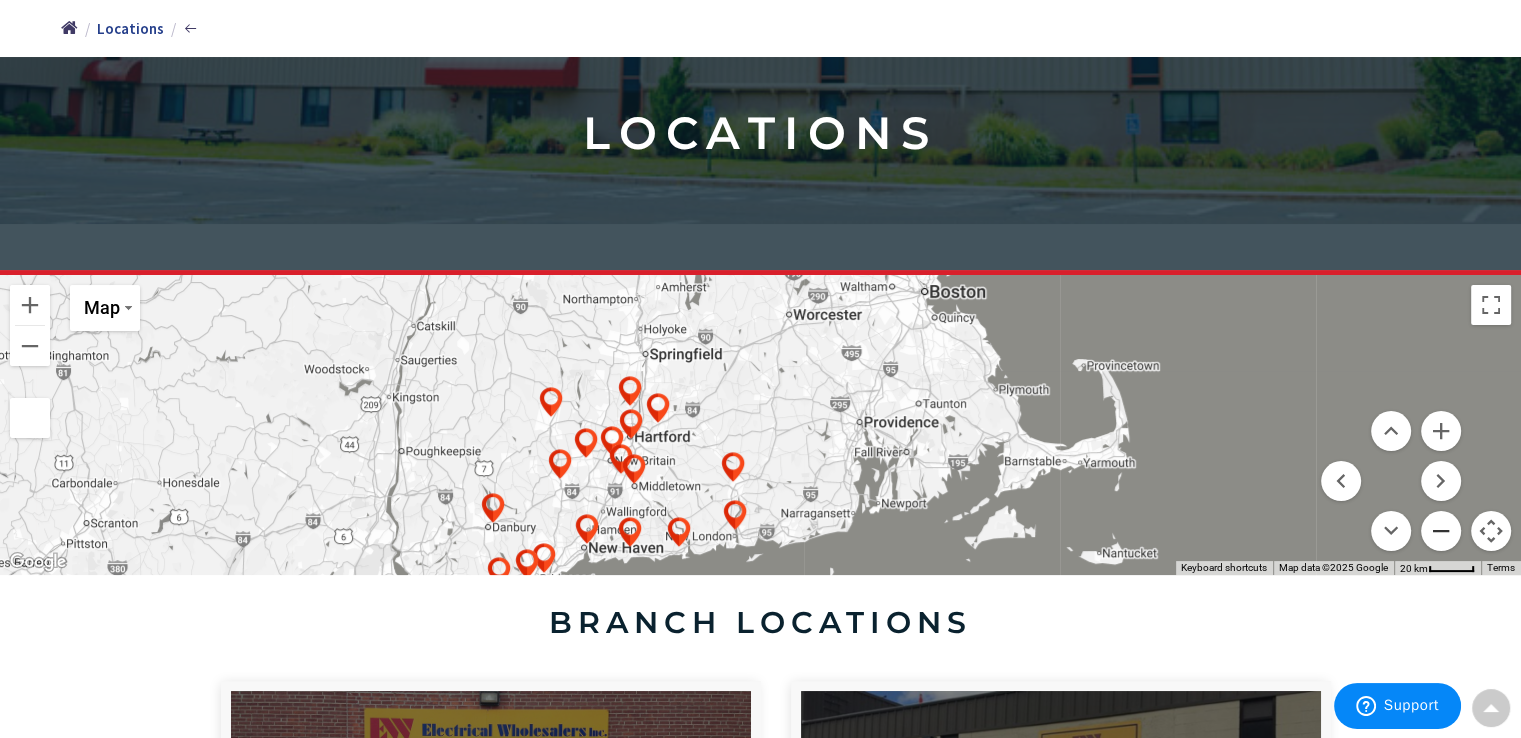 click at bounding box center [1441, 531] 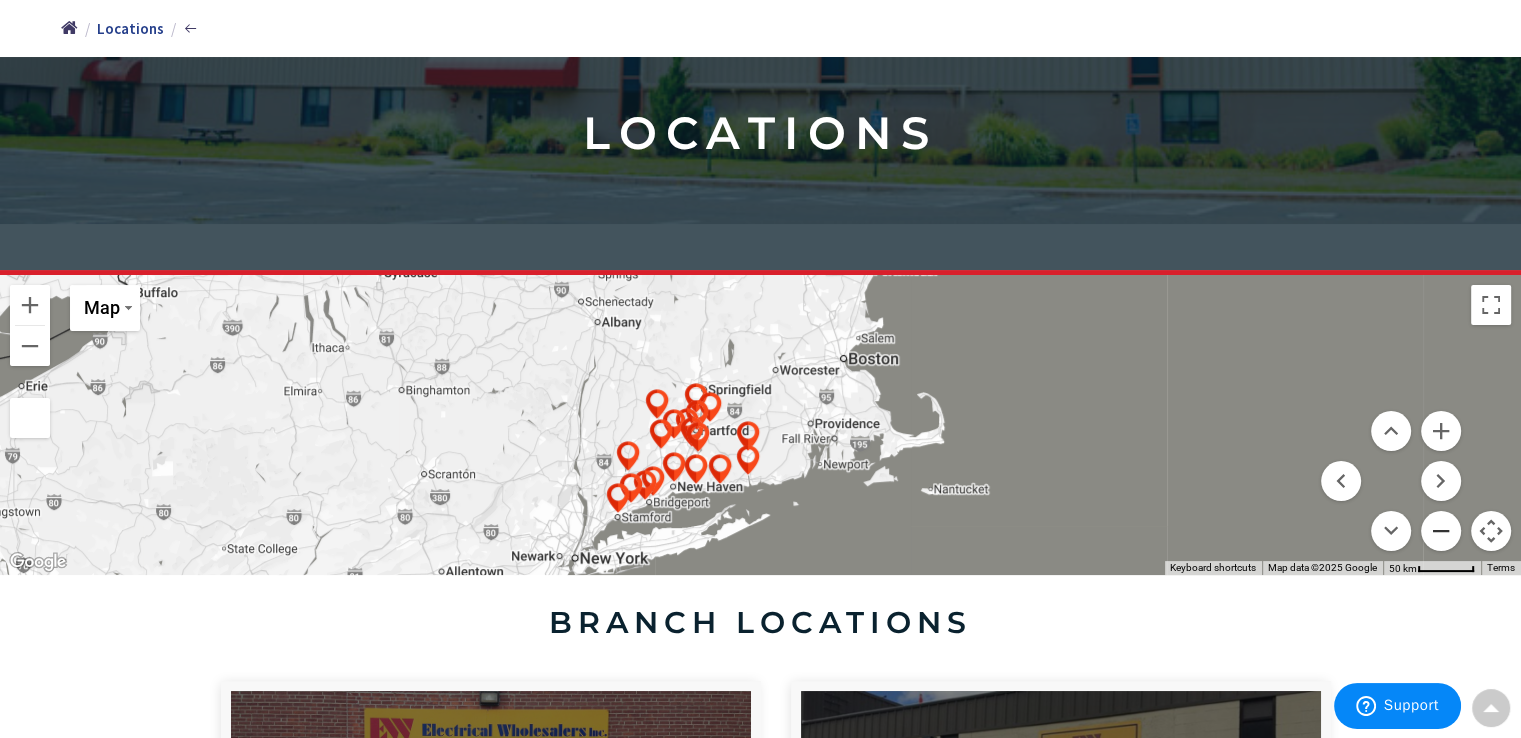 click at bounding box center (1441, 531) 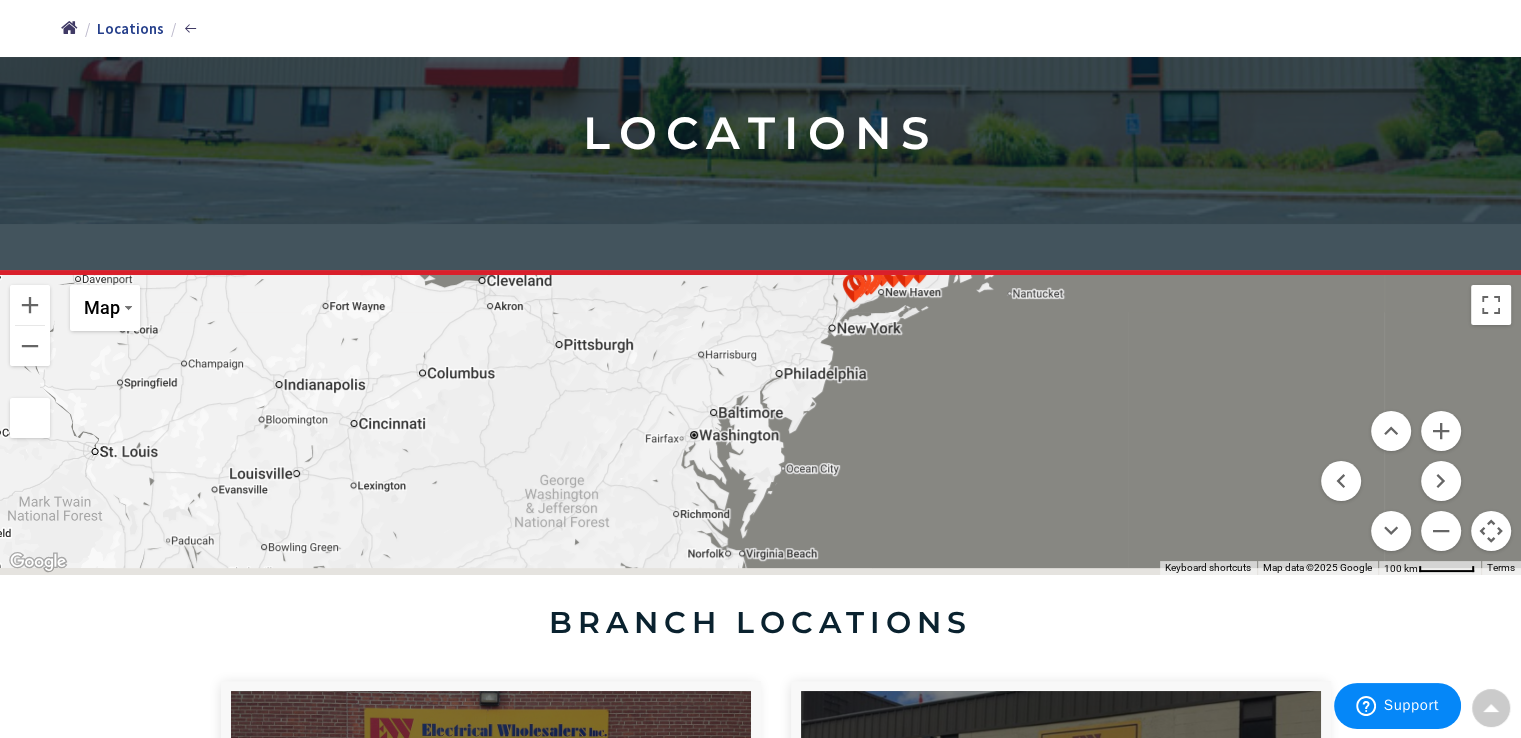 drag, startPoint x: 659, startPoint y: 504, endPoint x: 872, endPoint y: 315, distance: 284.76306 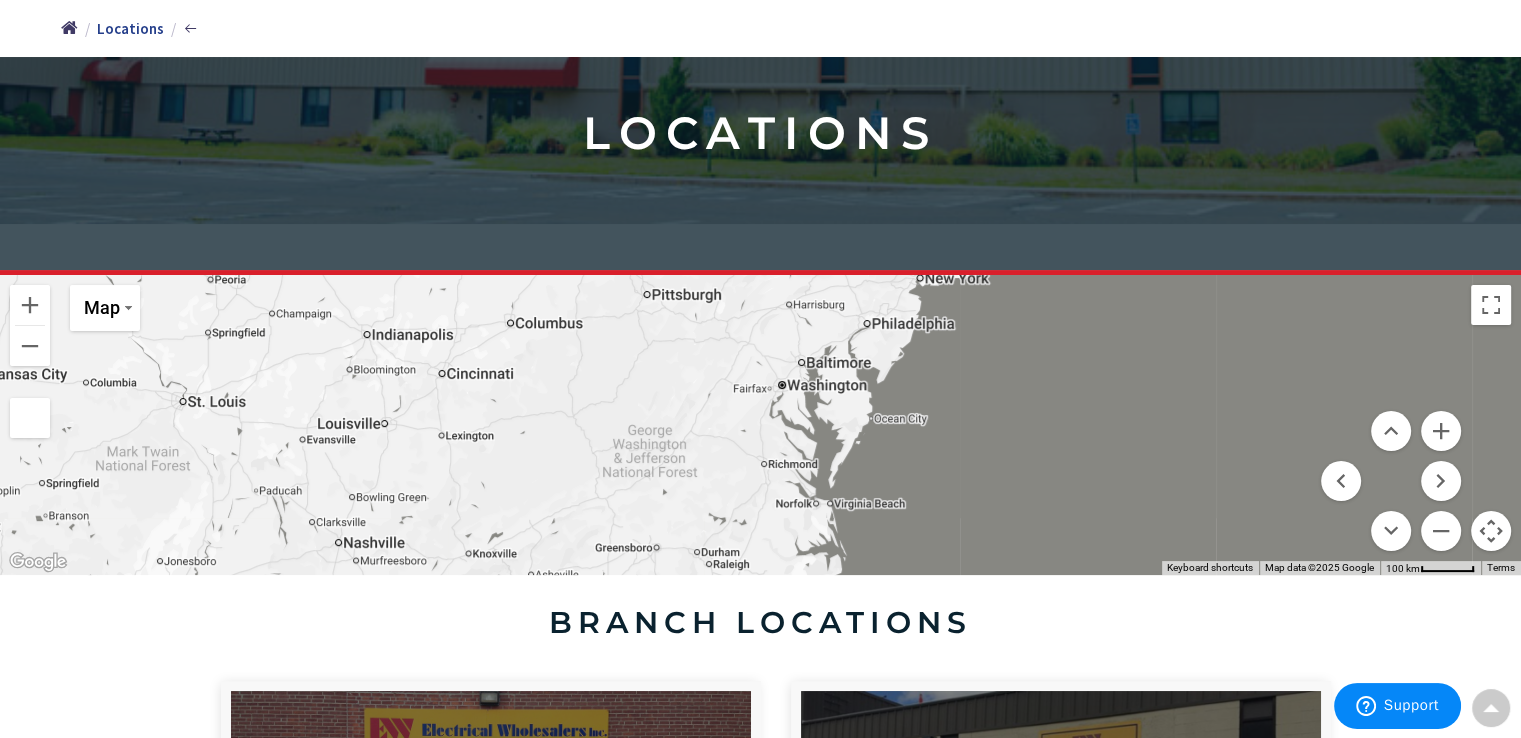drag, startPoint x: 723, startPoint y: 425, endPoint x: 764, endPoint y: 392, distance: 52.63079 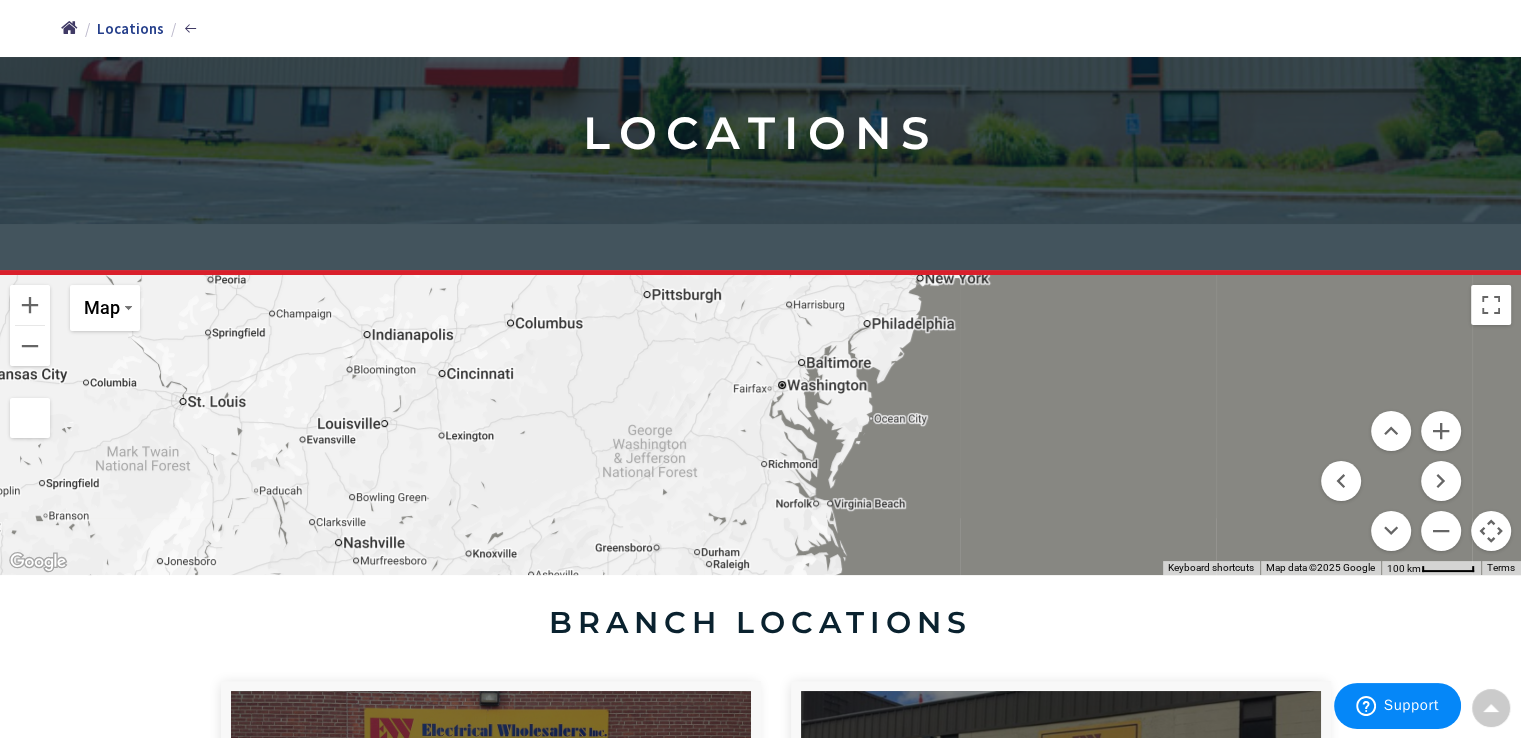 click at bounding box center [760, 425] 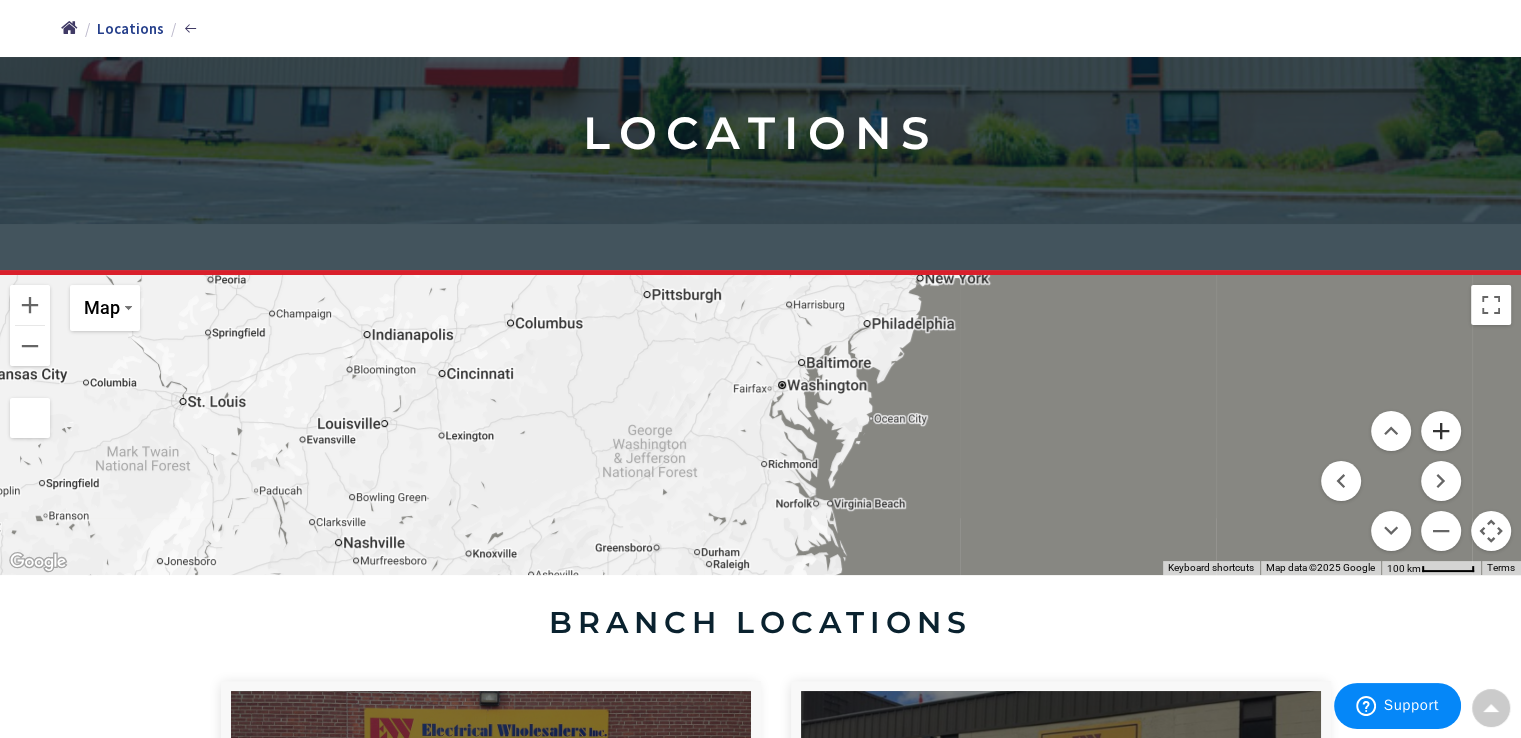 click at bounding box center [1441, 431] 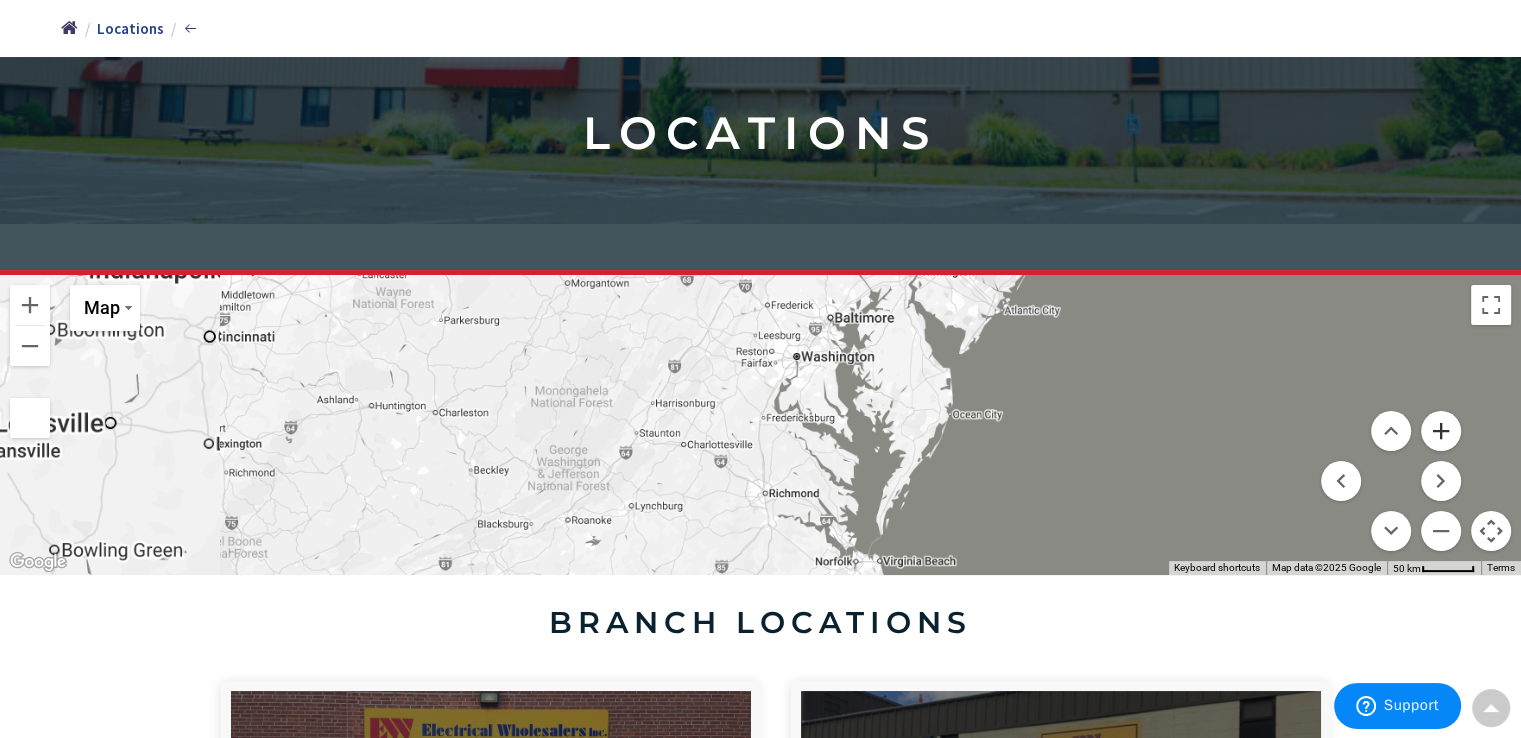 click at bounding box center (1441, 431) 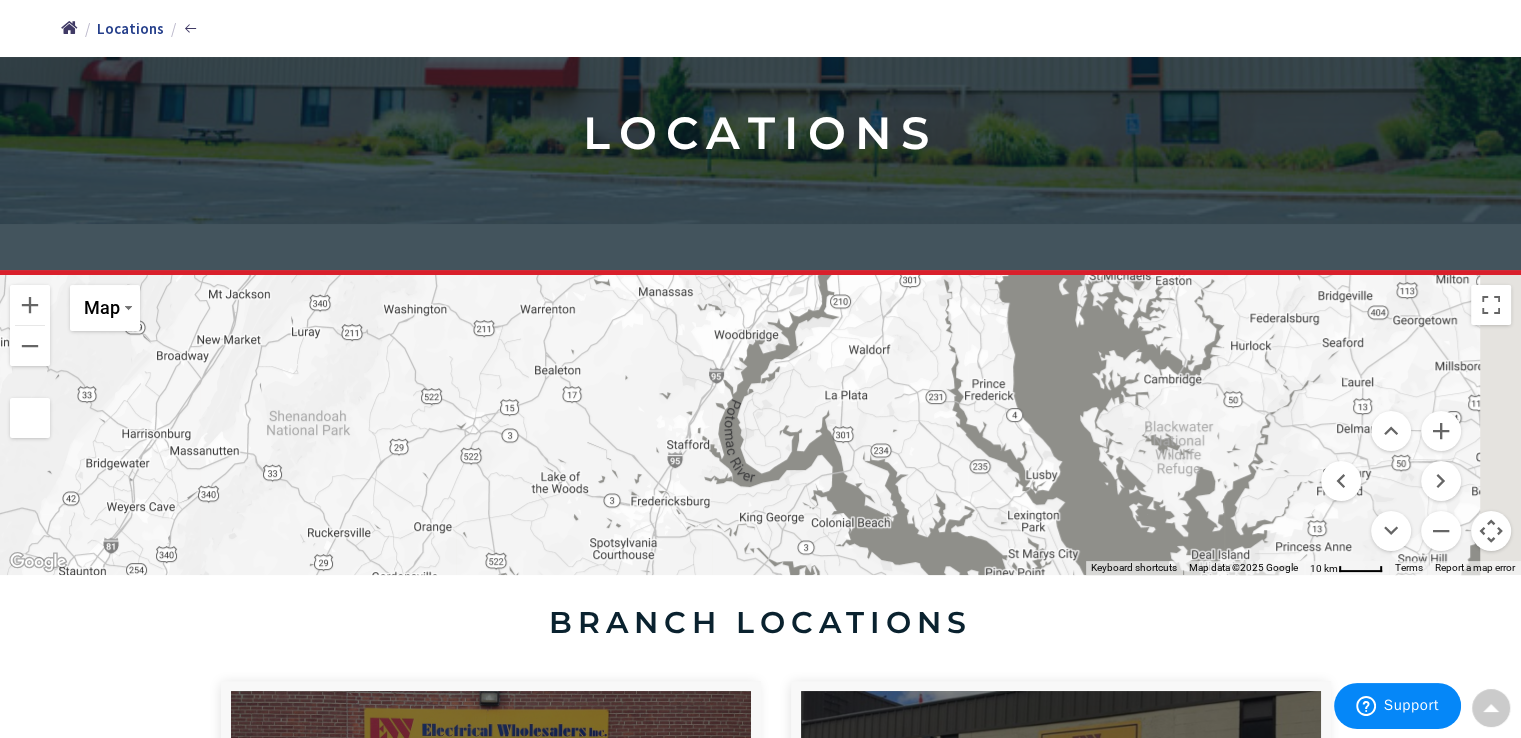 drag, startPoint x: 881, startPoint y: 365, endPoint x: 678, endPoint y: 562, distance: 282.87454 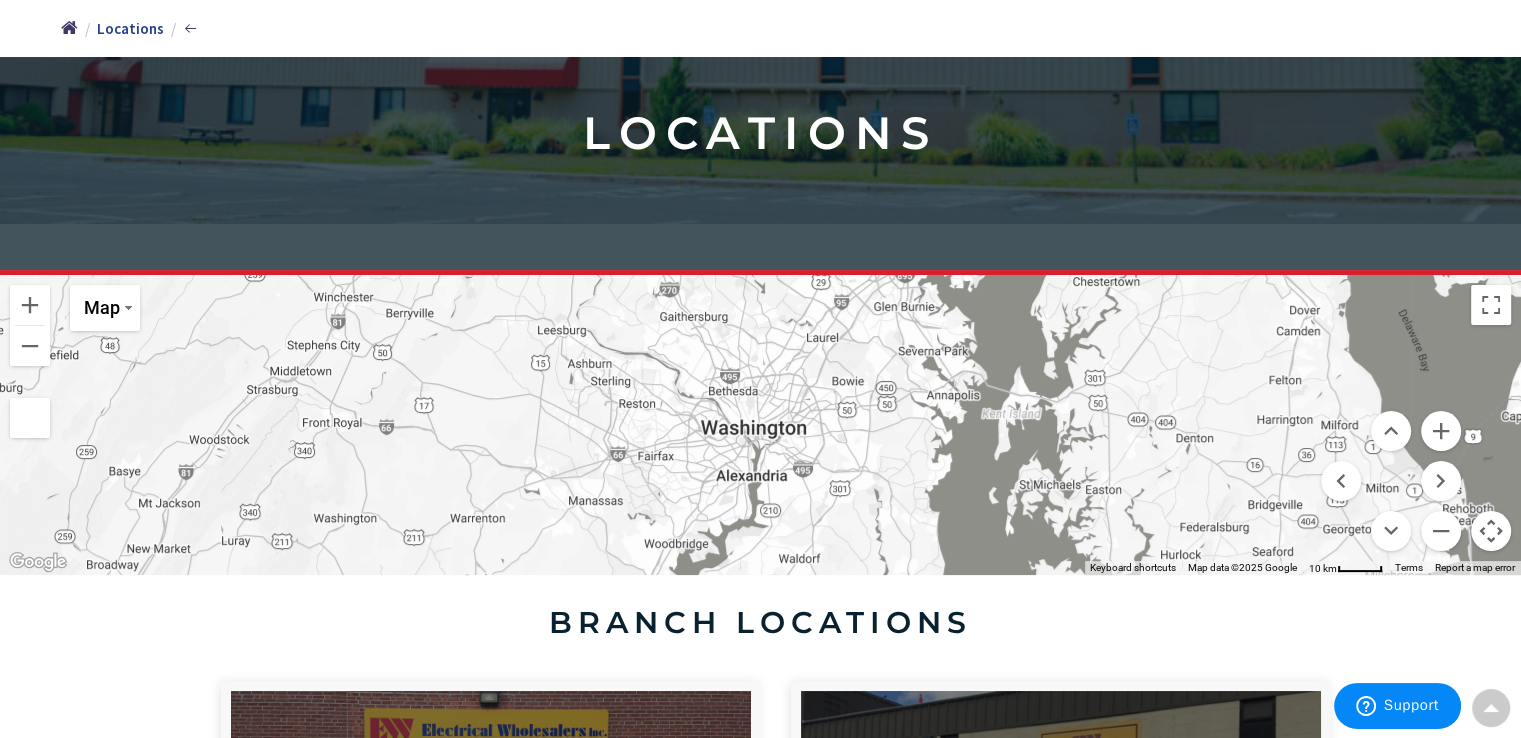 drag, startPoint x: 765, startPoint y: 380, endPoint x: 835, endPoint y: 463, distance: 108.57716 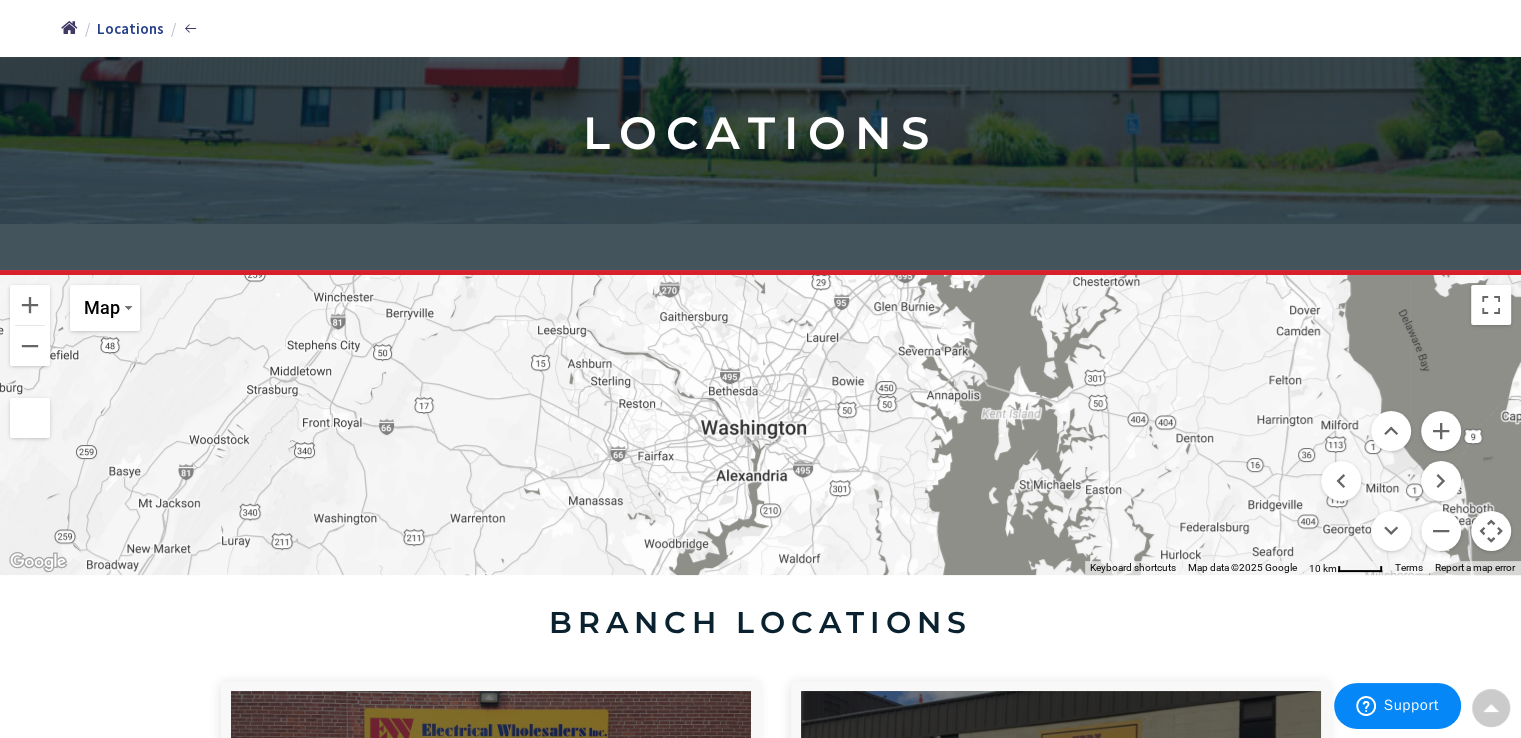 click on "Locations" at bounding box center (130, 28) 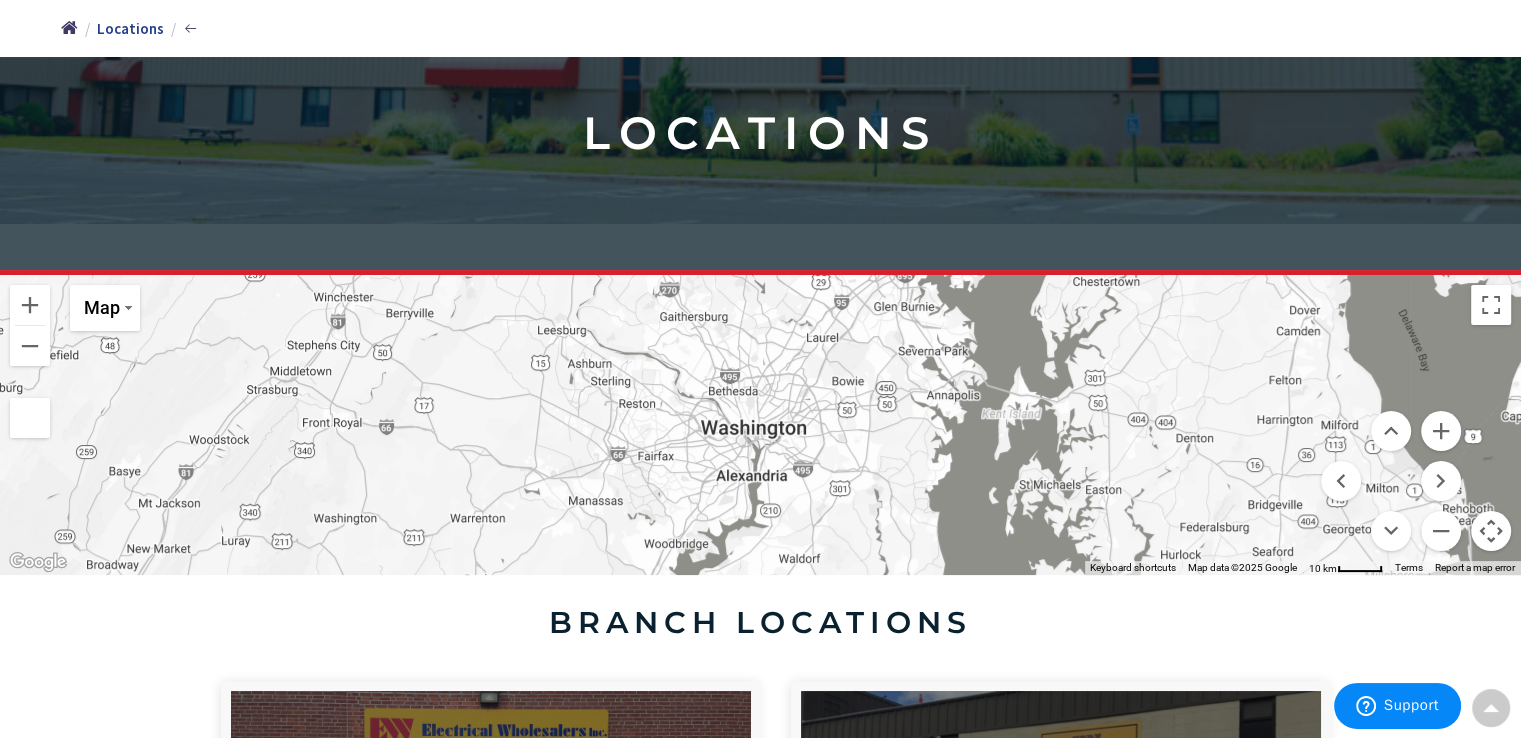 click at bounding box center [190, 28] 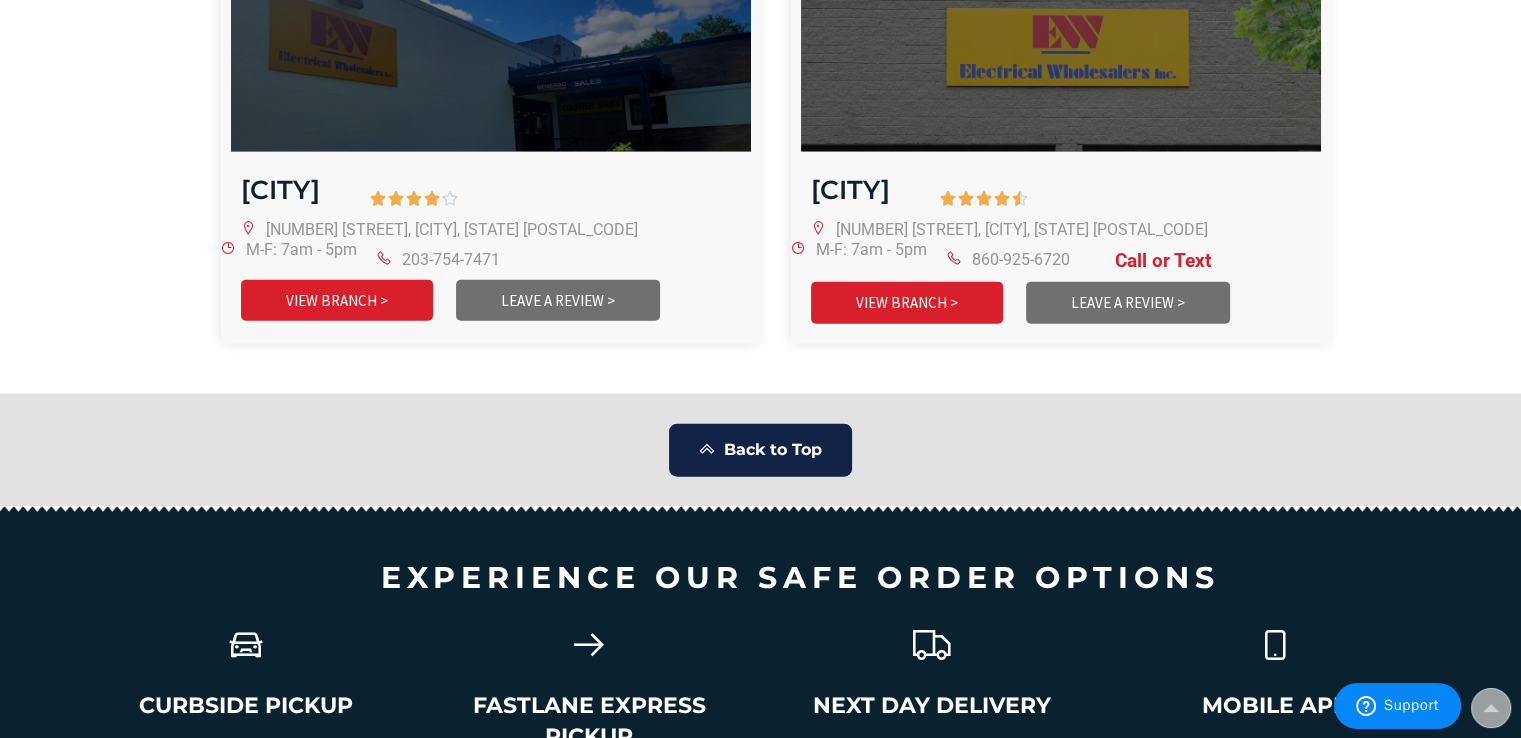 click on "Back to Top" at bounding box center (773, 450) 